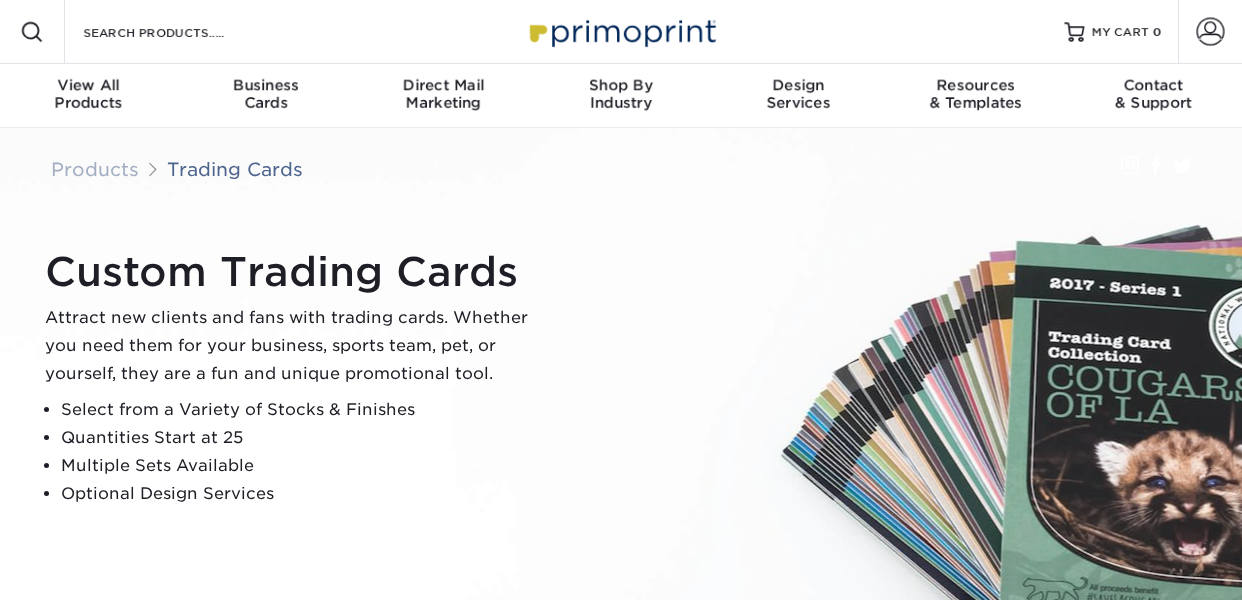 scroll, scrollTop: 0, scrollLeft: 0, axis: both 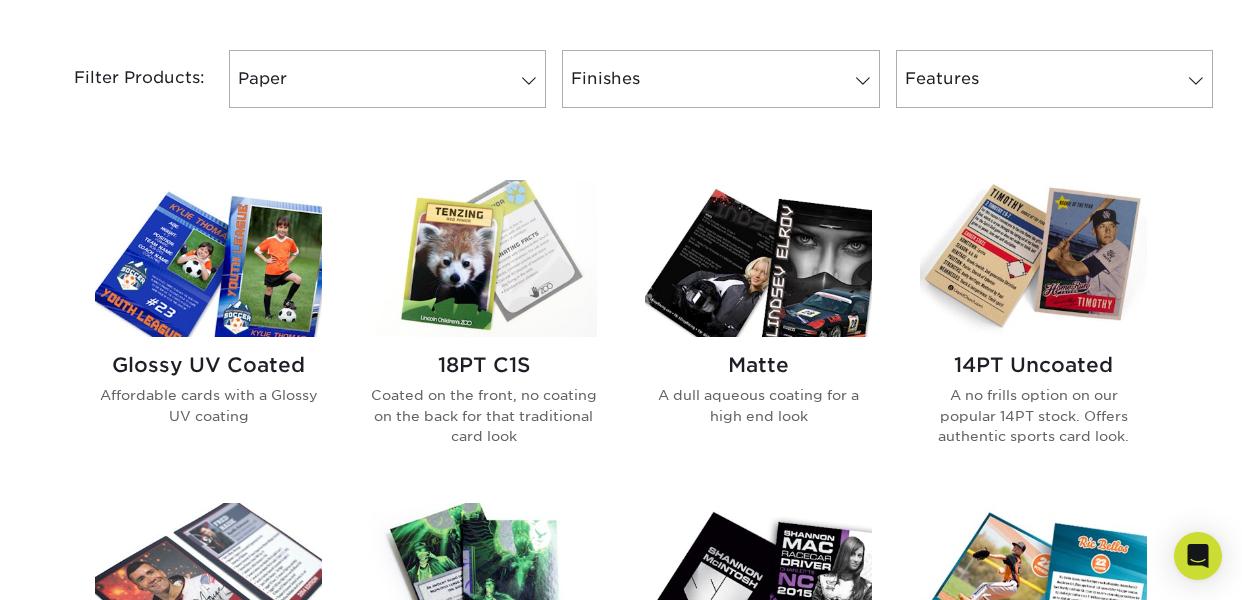 click at bounding box center (1033, 258) 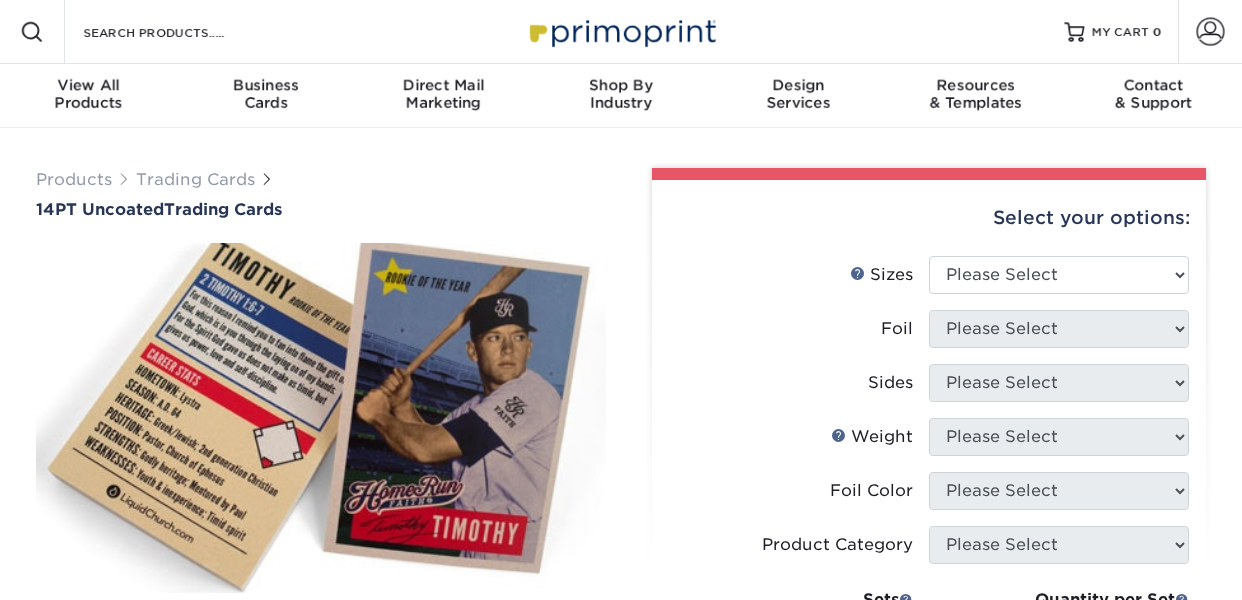 scroll, scrollTop: 0, scrollLeft: 0, axis: both 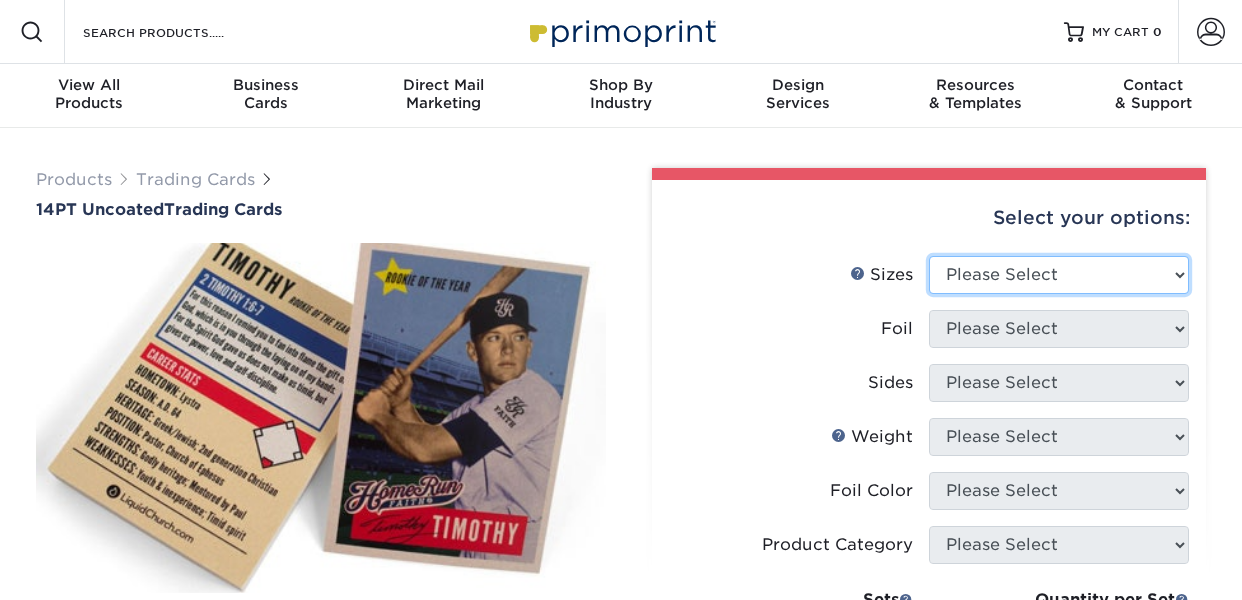 click on "Please Select
2.5" x 3.5"" at bounding box center (1059, 275) 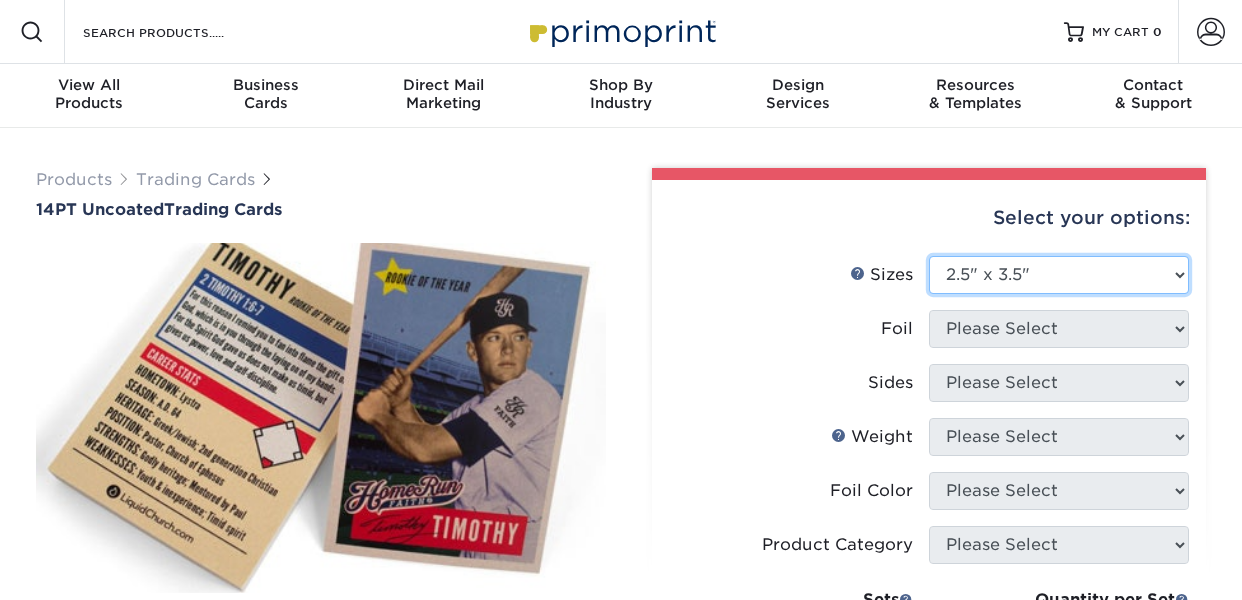 click on "Please Select
2.5" x 3.5"" at bounding box center [1059, 275] 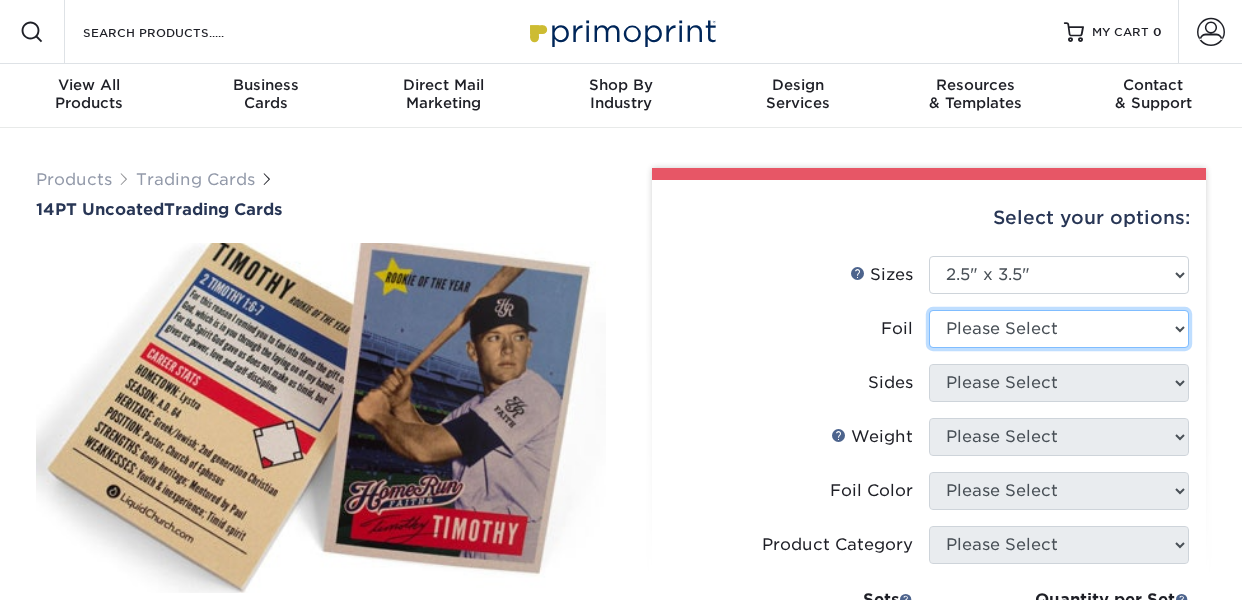 click on "Please Select Yes No" at bounding box center [1059, 329] 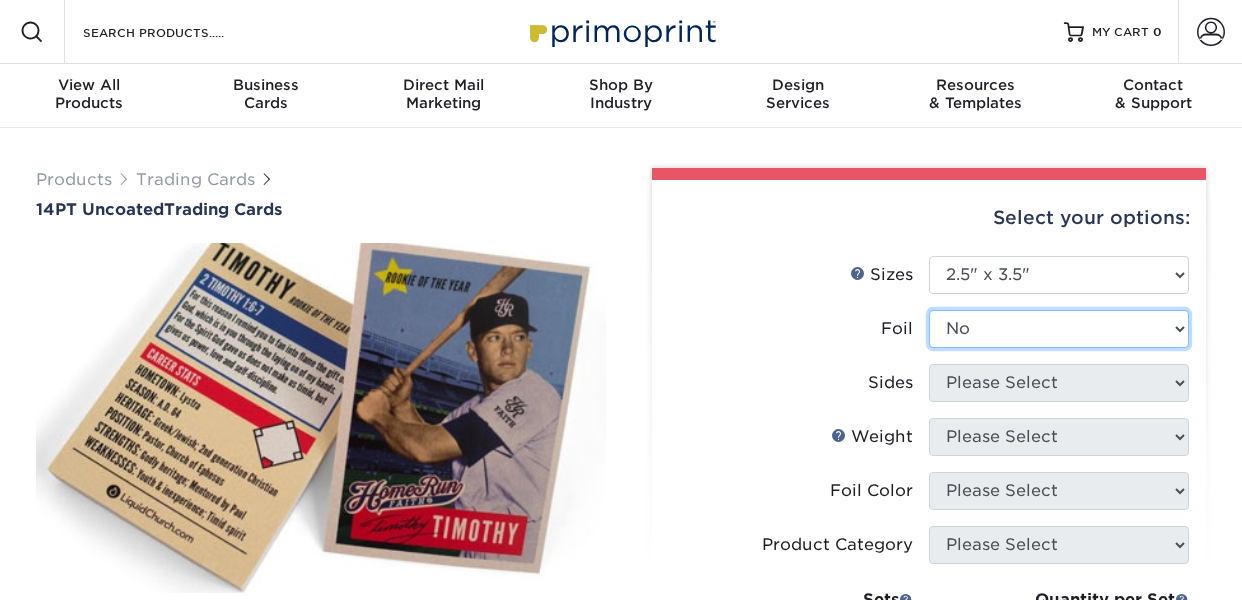 click on "Please Select Yes No" at bounding box center (1059, 329) 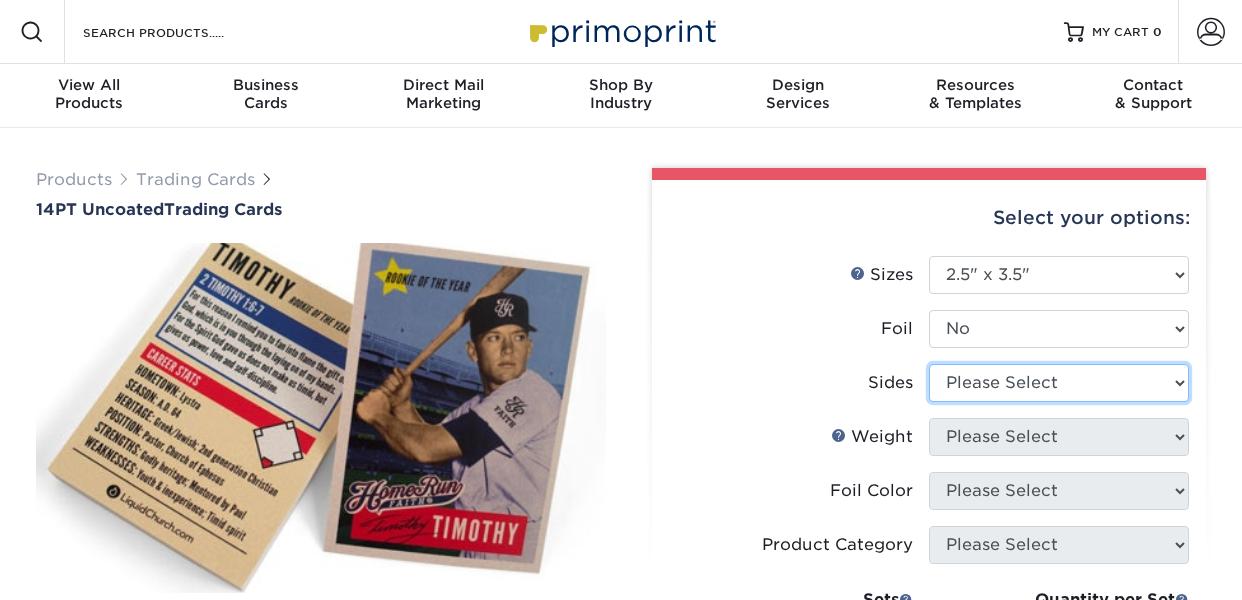 click on "Please Select Print Both Sides Print Front Only" at bounding box center [1059, 383] 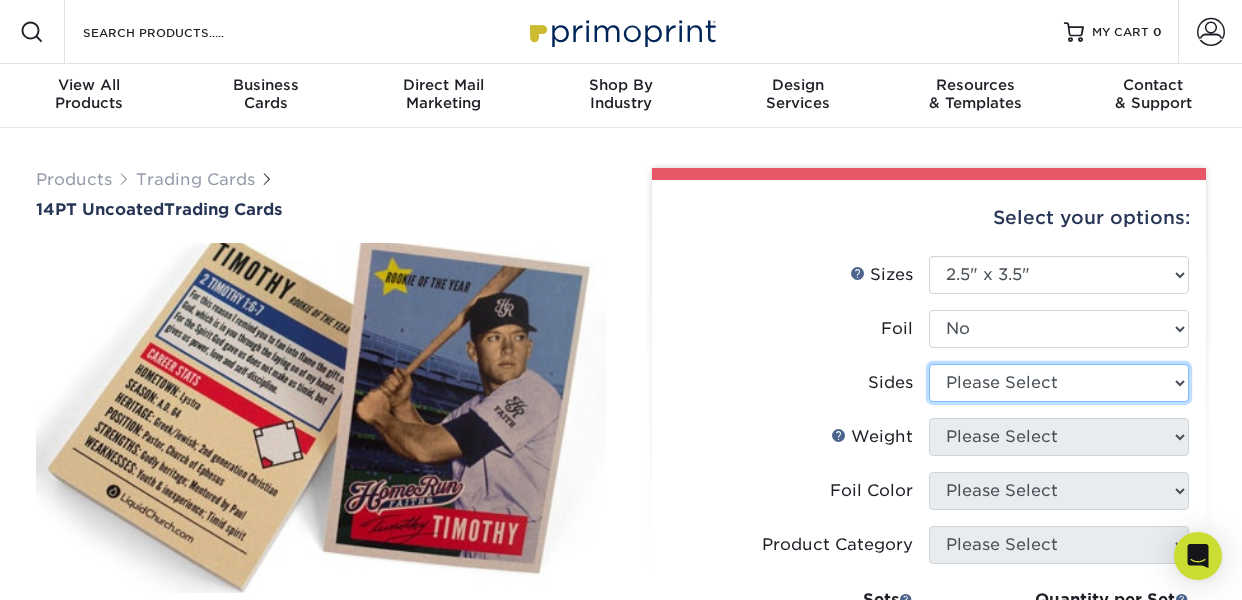 select on "13abbda7-1d64-4f25-8bb2-c179b224825d" 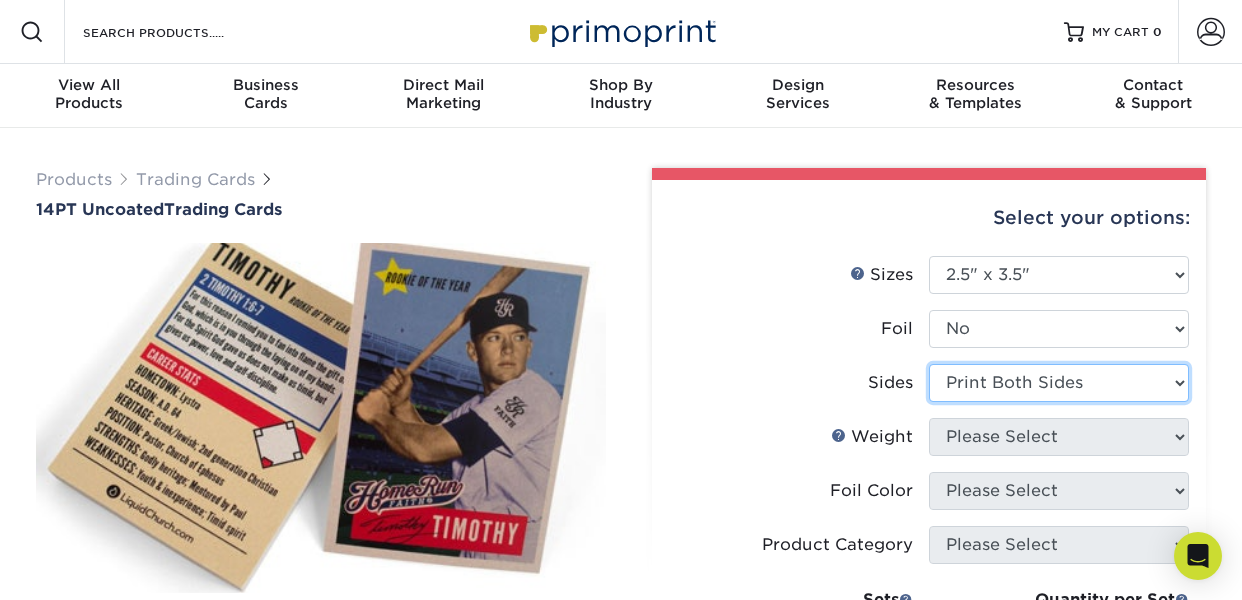 click on "Please Select Print Both Sides Print Front Only" at bounding box center (1059, 383) 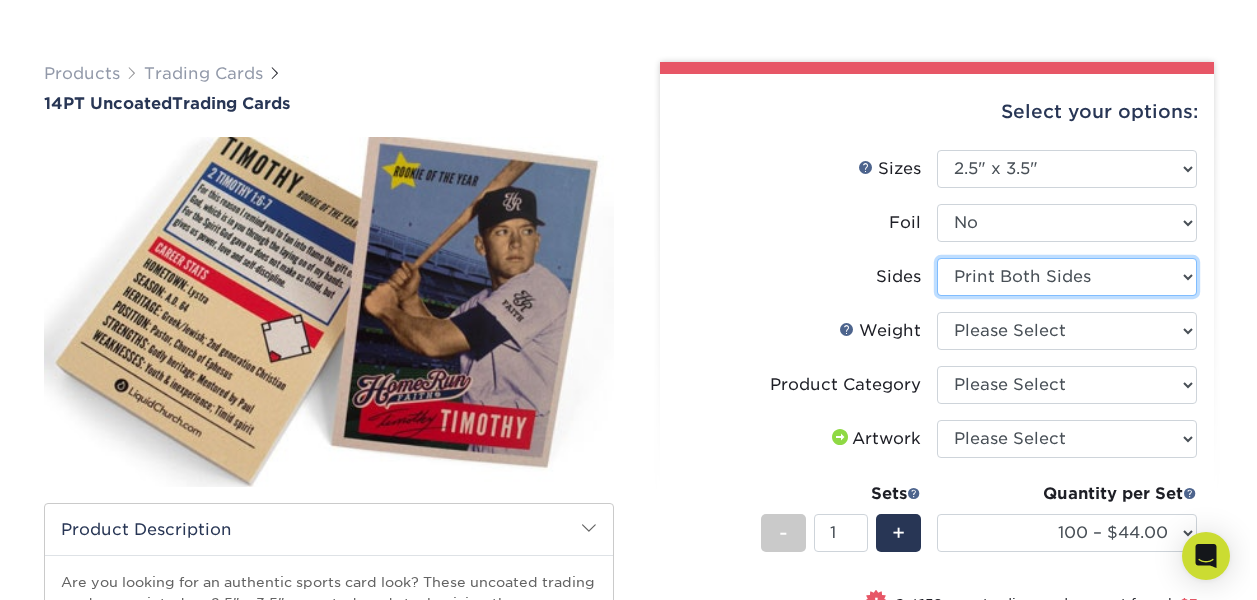 scroll, scrollTop: 109, scrollLeft: 0, axis: vertical 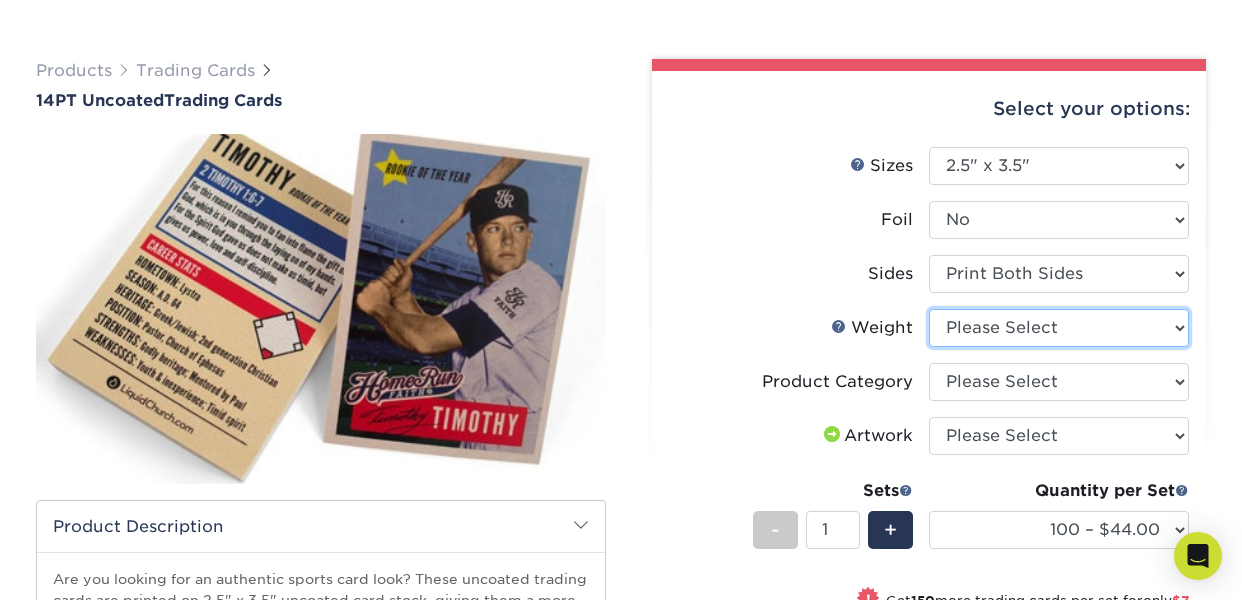 click on "Please Select 14PT Uncoated" at bounding box center (1059, 328) 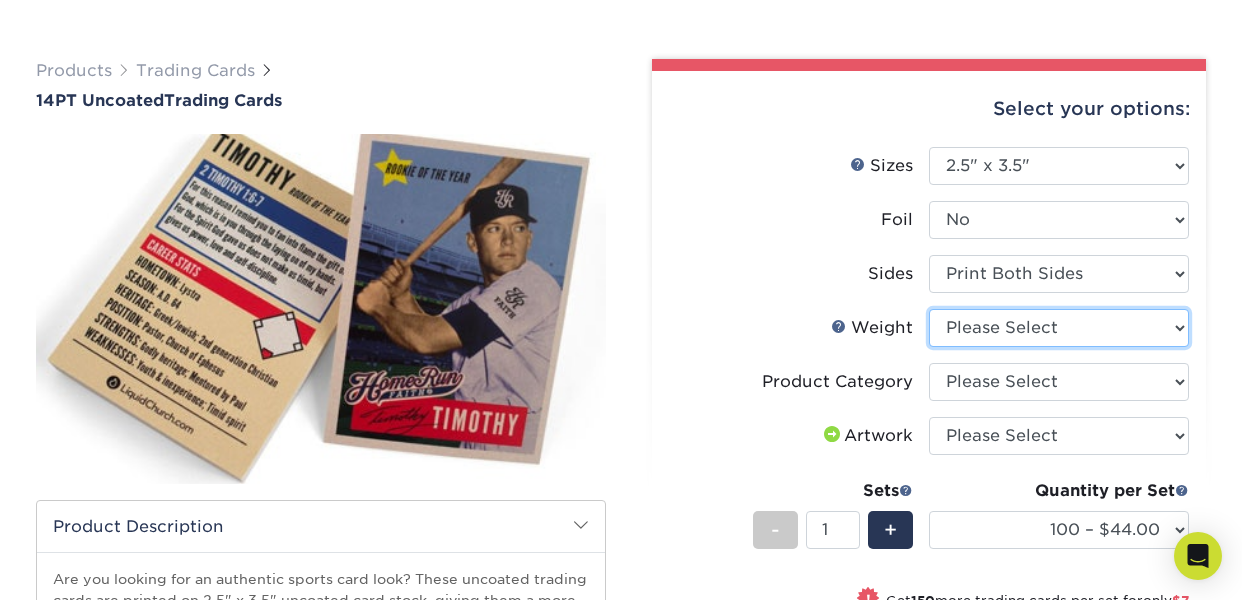 select on "14PT Uncoated" 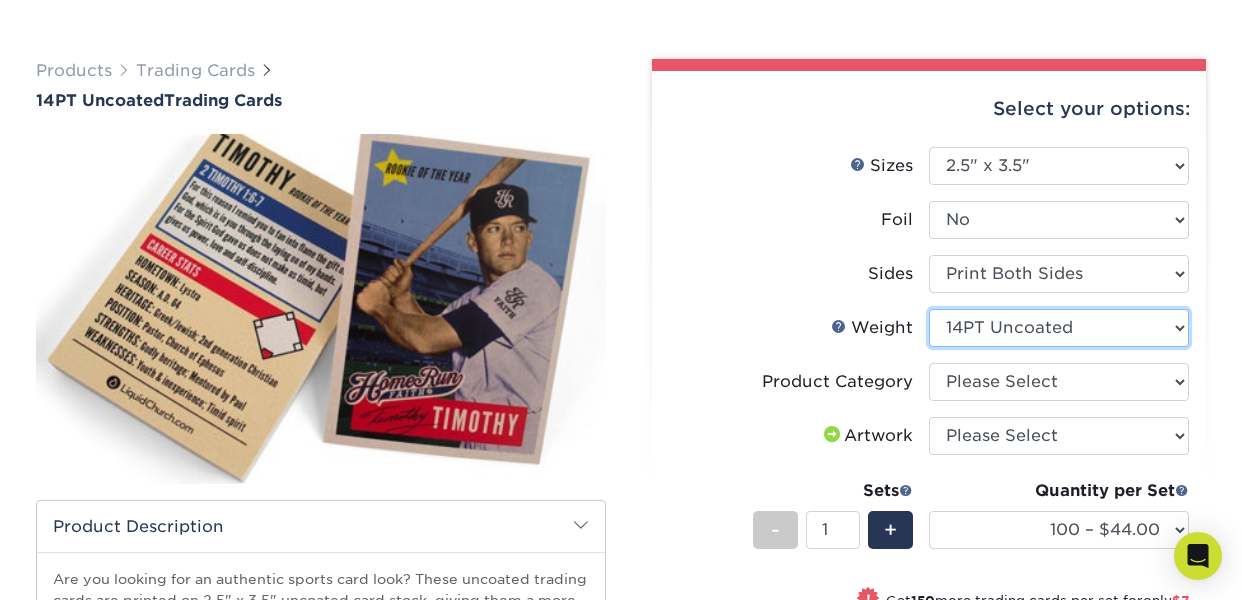 click on "Please Select 14PT Uncoated" at bounding box center (1059, 328) 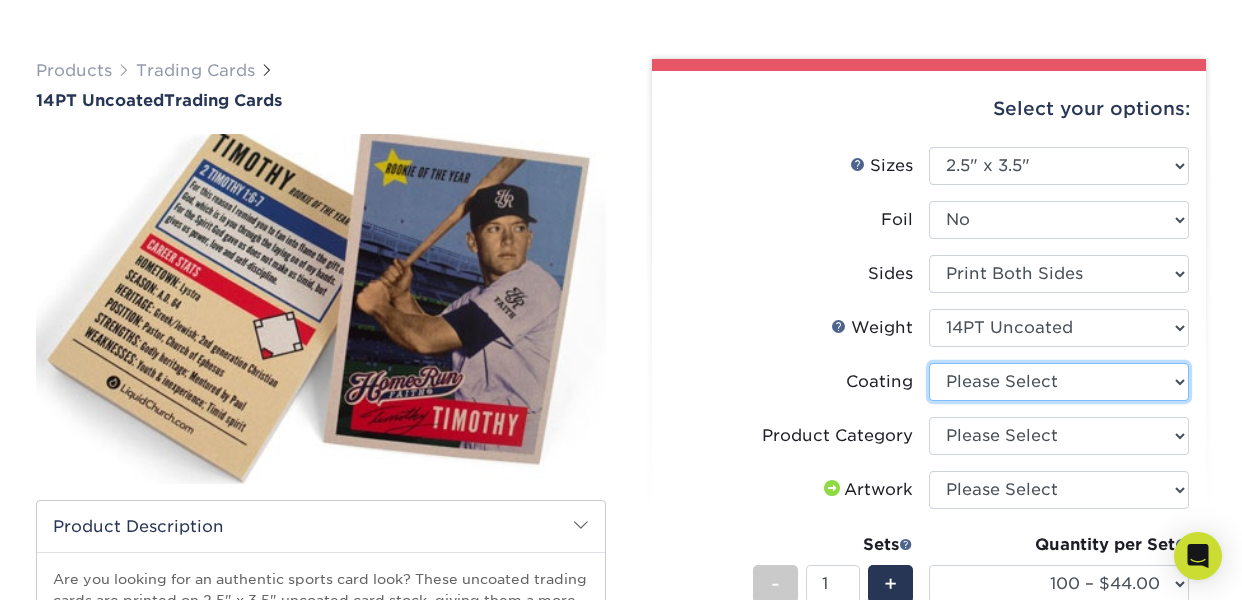 click at bounding box center [1059, 382] 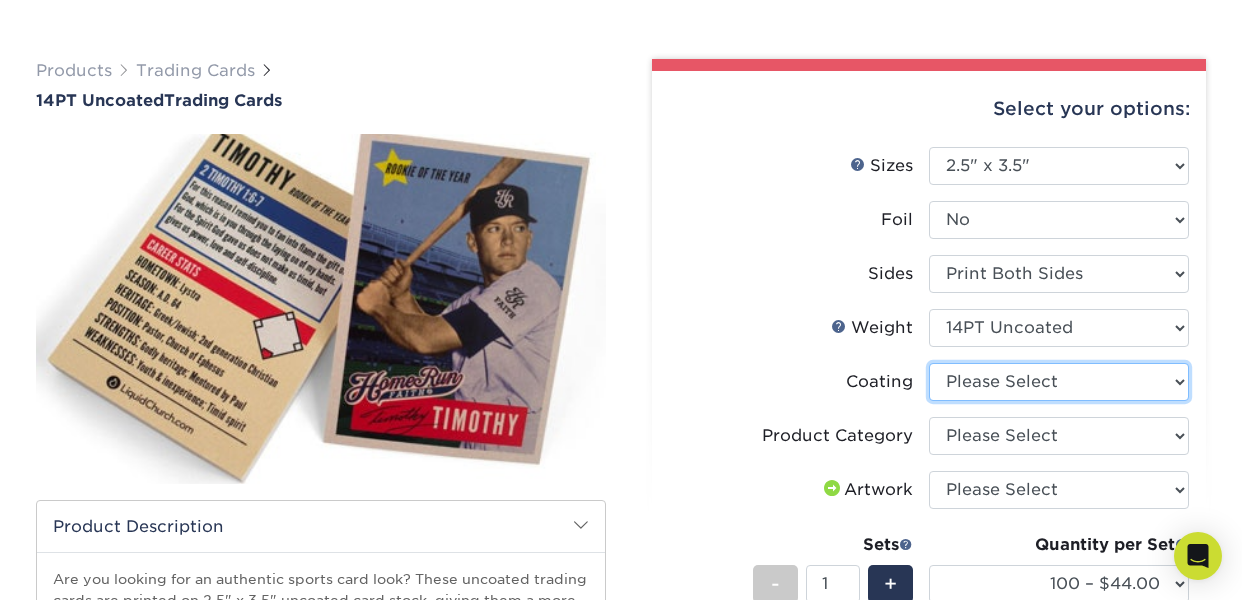 select on "3e7618de-abca-4bda-9f97-8b9129e913d8" 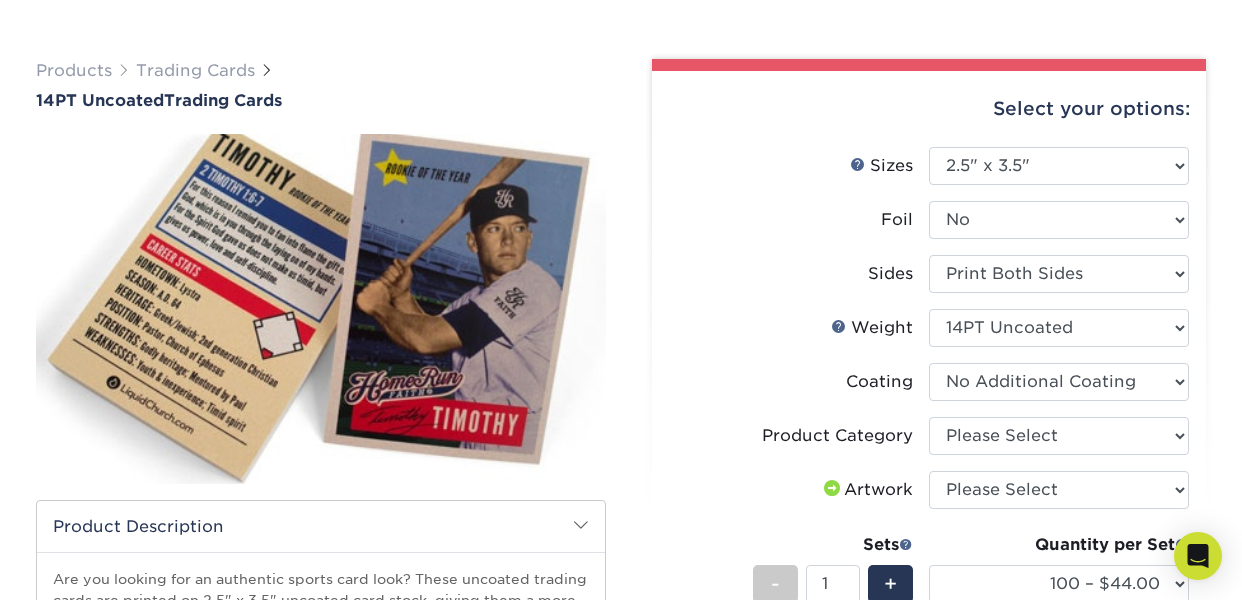 click at bounding box center (1059, 382) 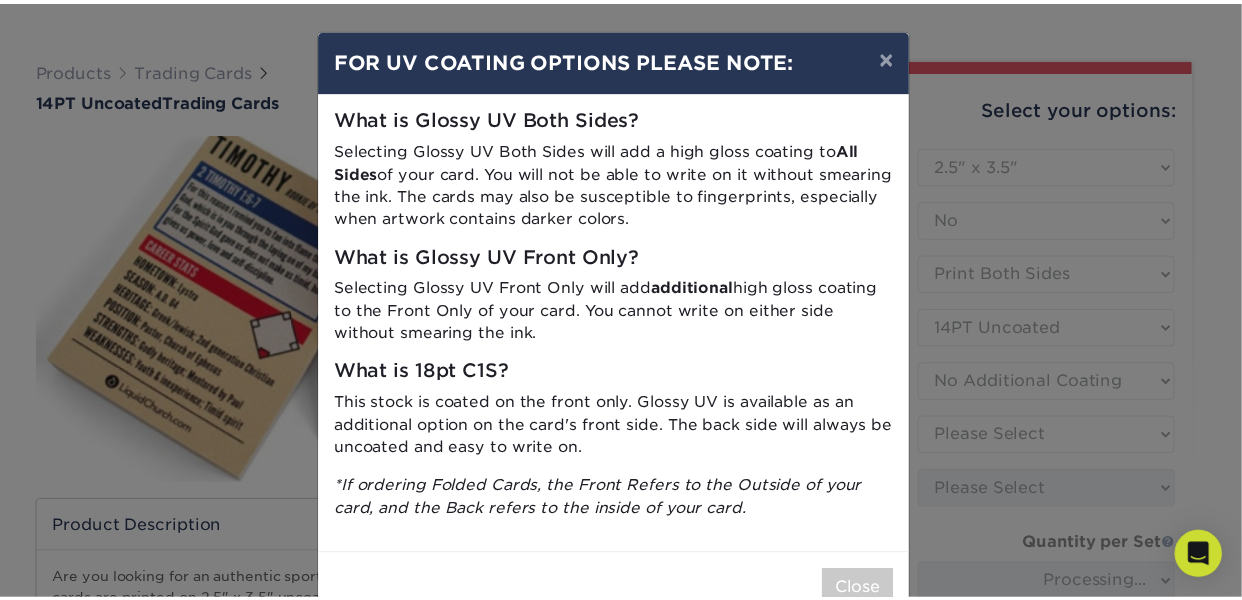 scroll, scrollTop: 52, scrollLeft: 0, axis: vertical 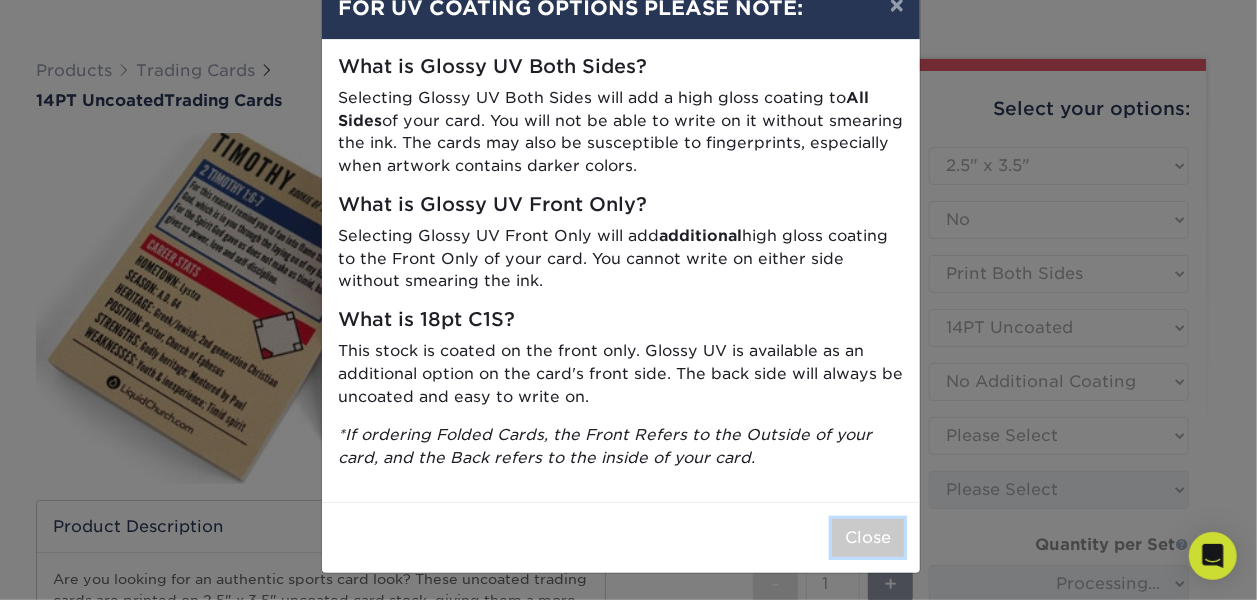 click on "Close" at bounding box center [868, 538] 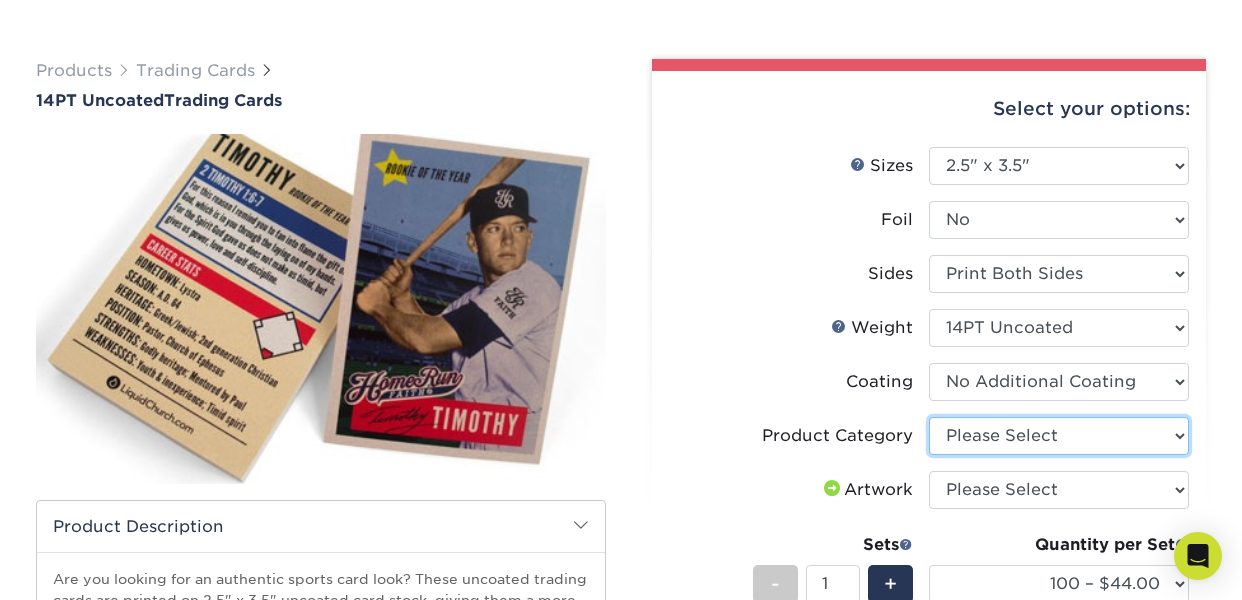 click on "Please Select Trading Cards" at bounding box center (1059, 436) 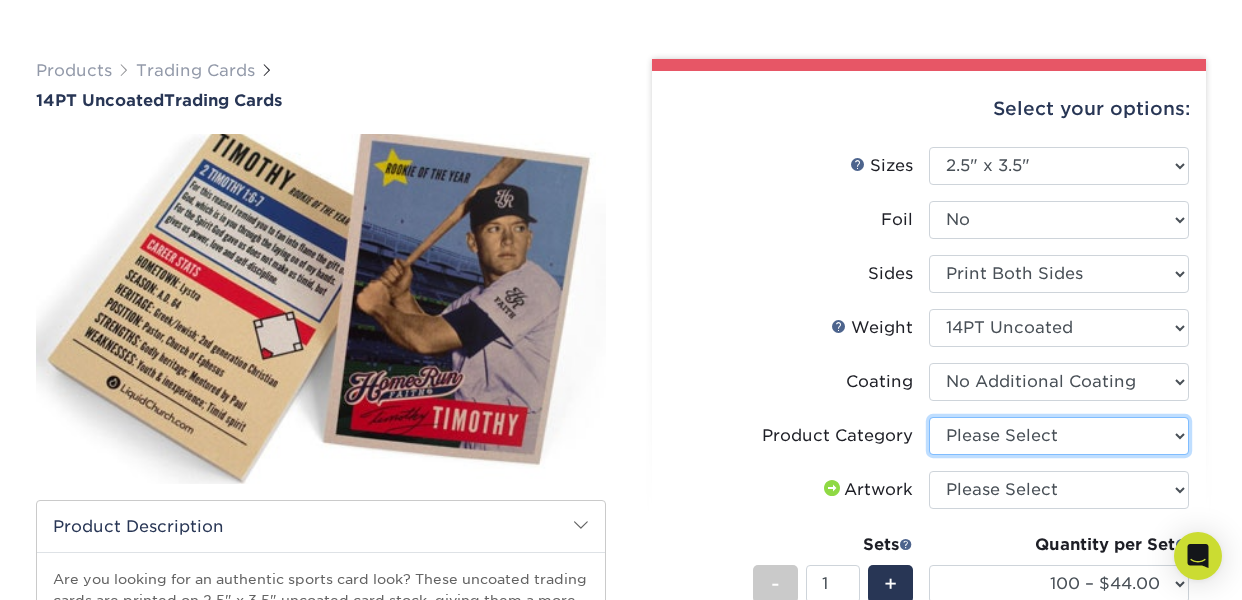 select on "c2f9bce9-36c2-409d-b101-c29d9d031e18" 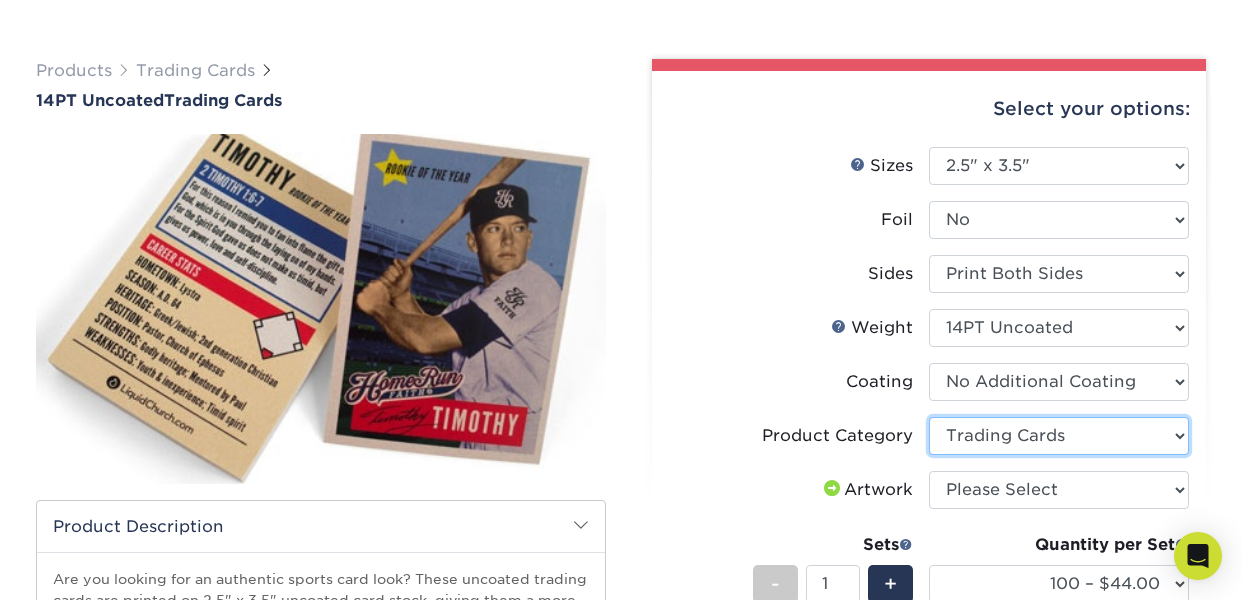 click on "Please Select Trading Cards" at bounding box center [1059, 436] 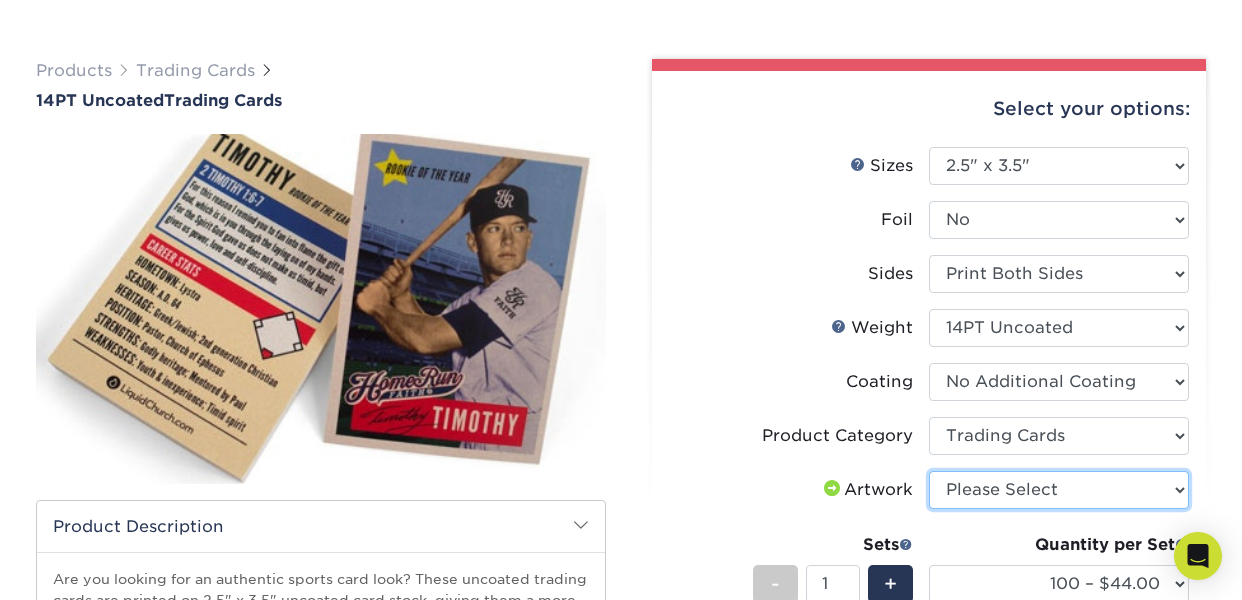 click on "Please Select I will upload files I need a design - $100" at bounding box center [1059, 490] 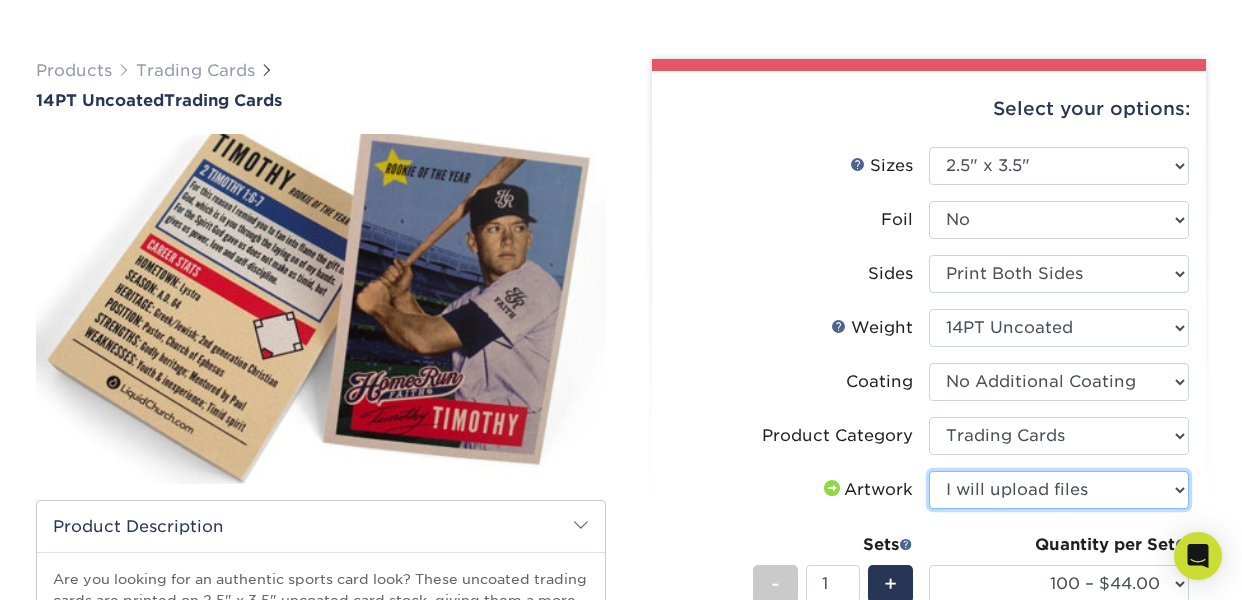 click on "Please Select I will upload files I need a design - $100" at bounding box center (1059, 490) 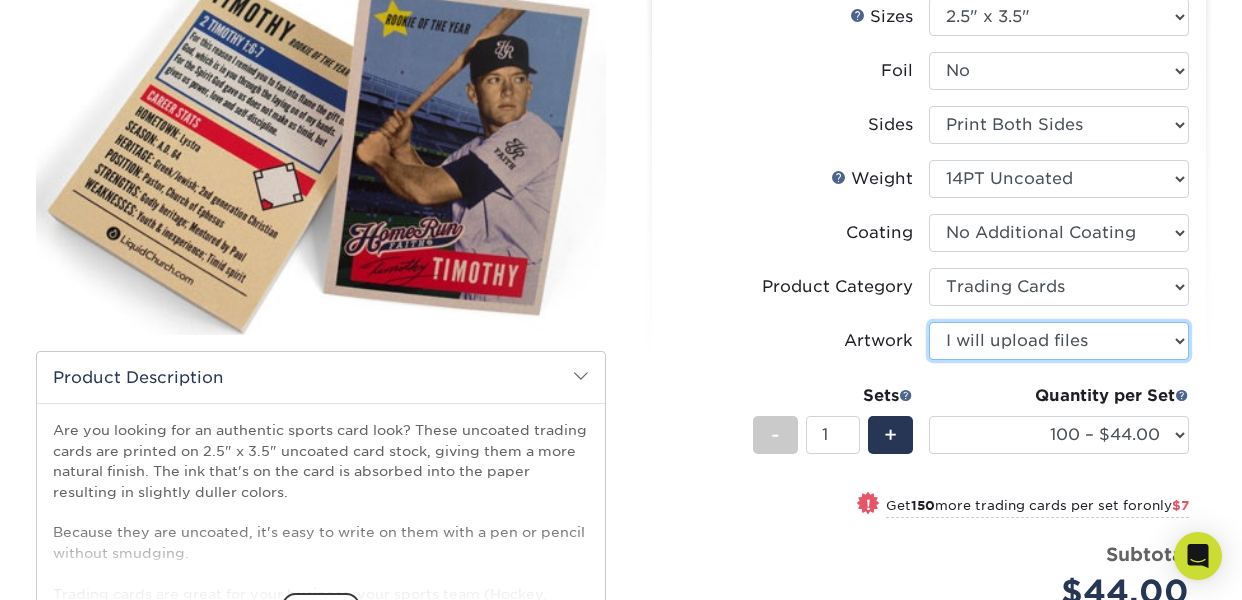 scroll, scrollTop: 260, scrollLeft: 0, axis: vertical 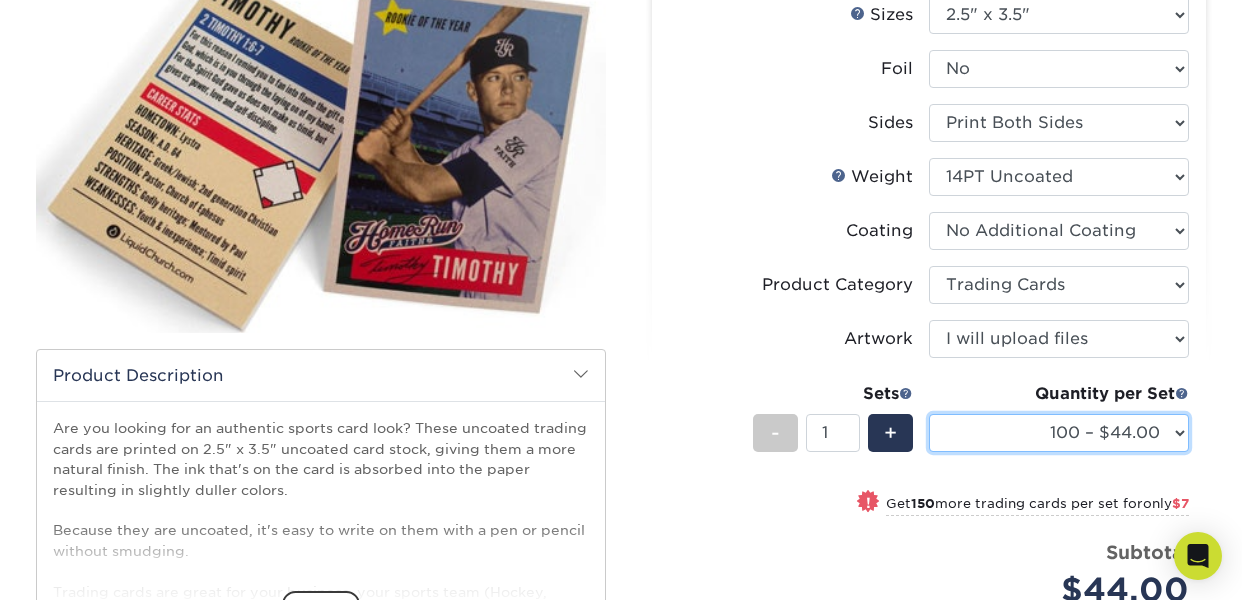 click on "100 – $44.00 250 – $51.00 500 – $54.00 1000 – $78.00 2500 – $148.00 5000 – $198.00 10000 – $380.00 15000 – $558.00 20000 – $745.00 25000 – $907.00" at bounding box center (1059, 433) 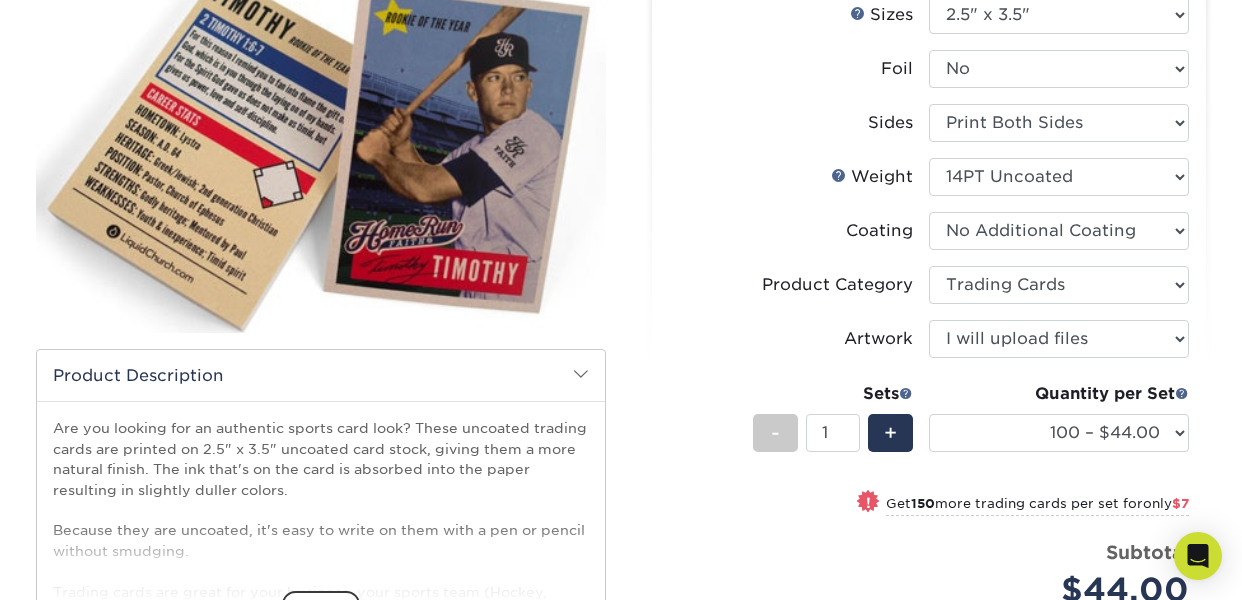 click on "Coating" at bounding box center [799, 231] 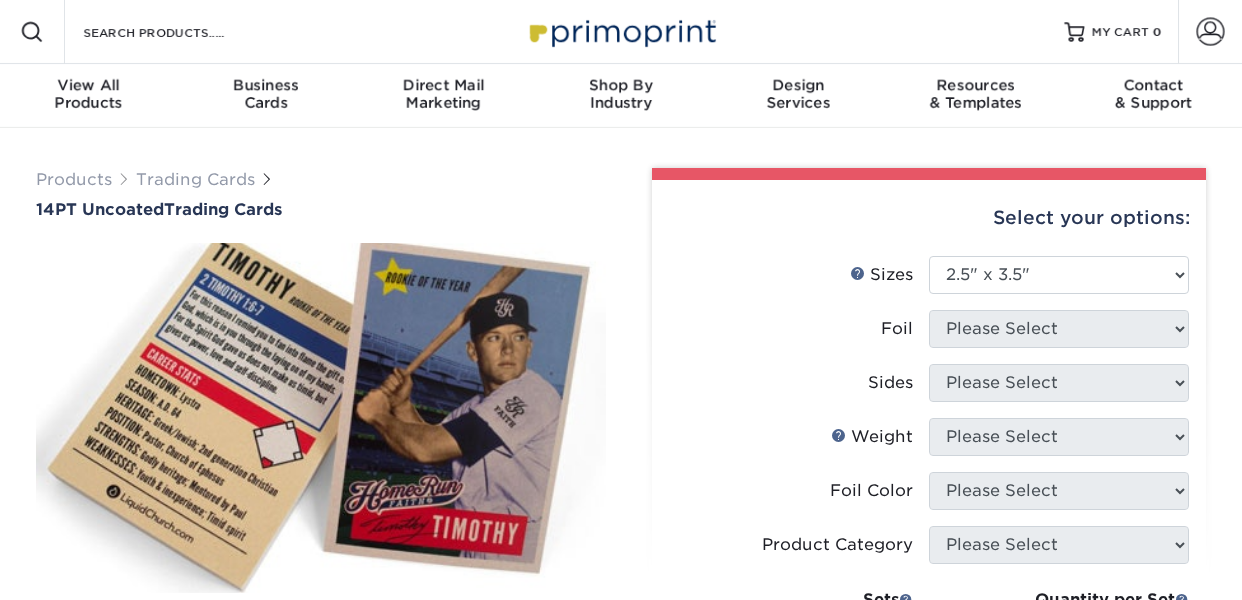 select on "2.50x3.50" 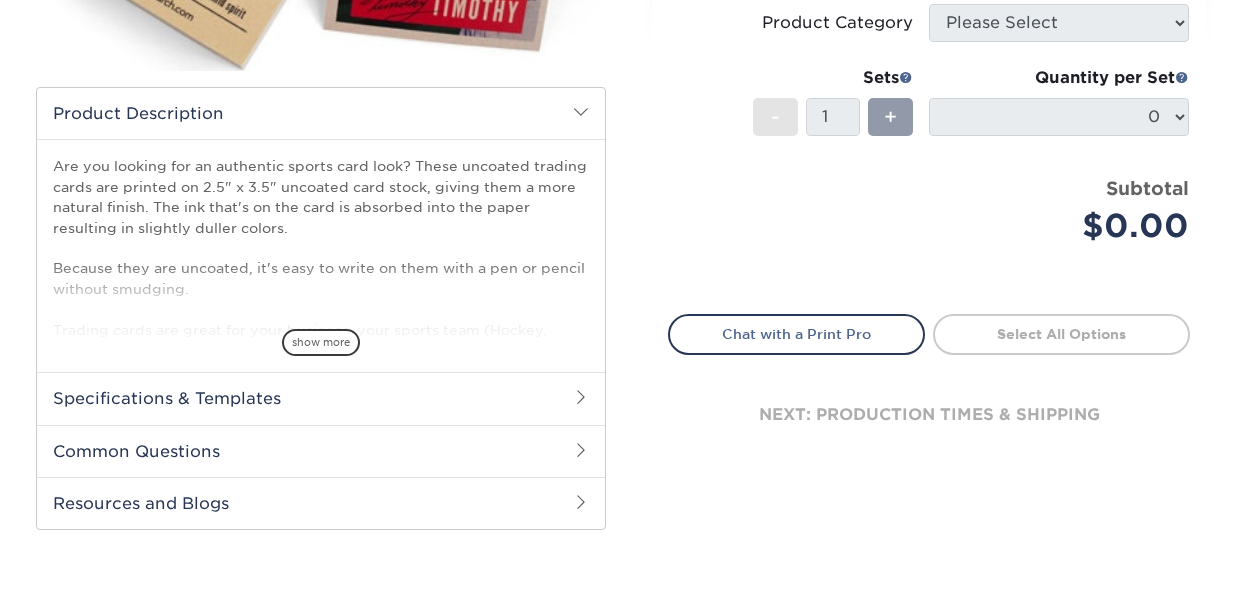 scroll, scrollTop: 524, scrollLeft: 0, axis: vertical 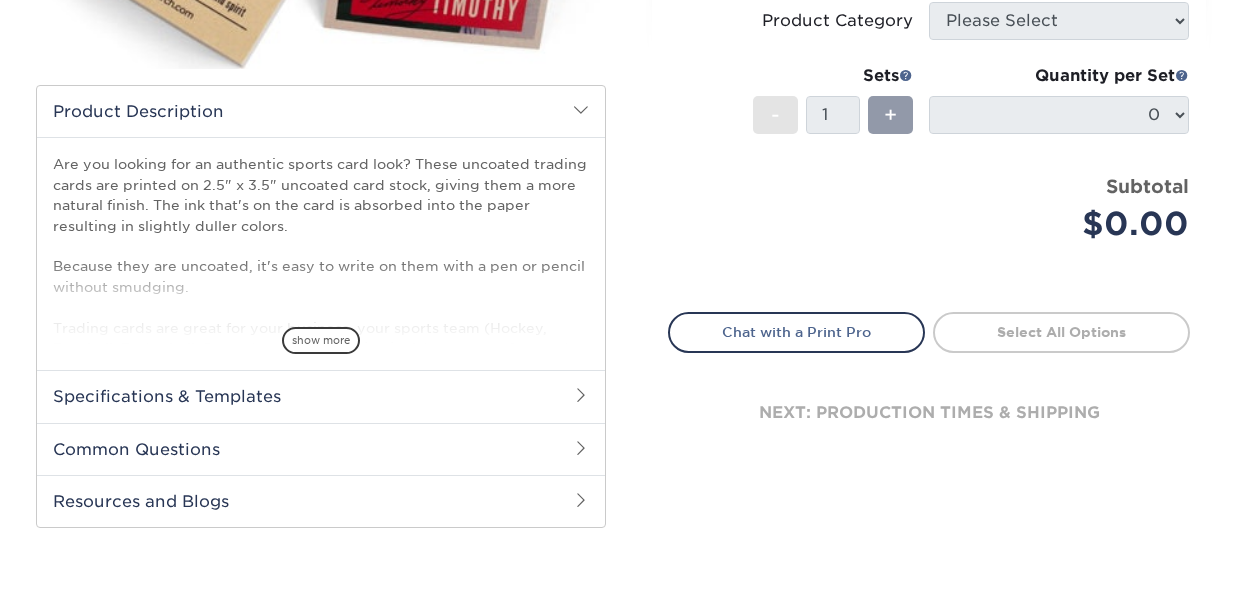 click on "Chat with a Print Pro" at bounding box center (796, 332) 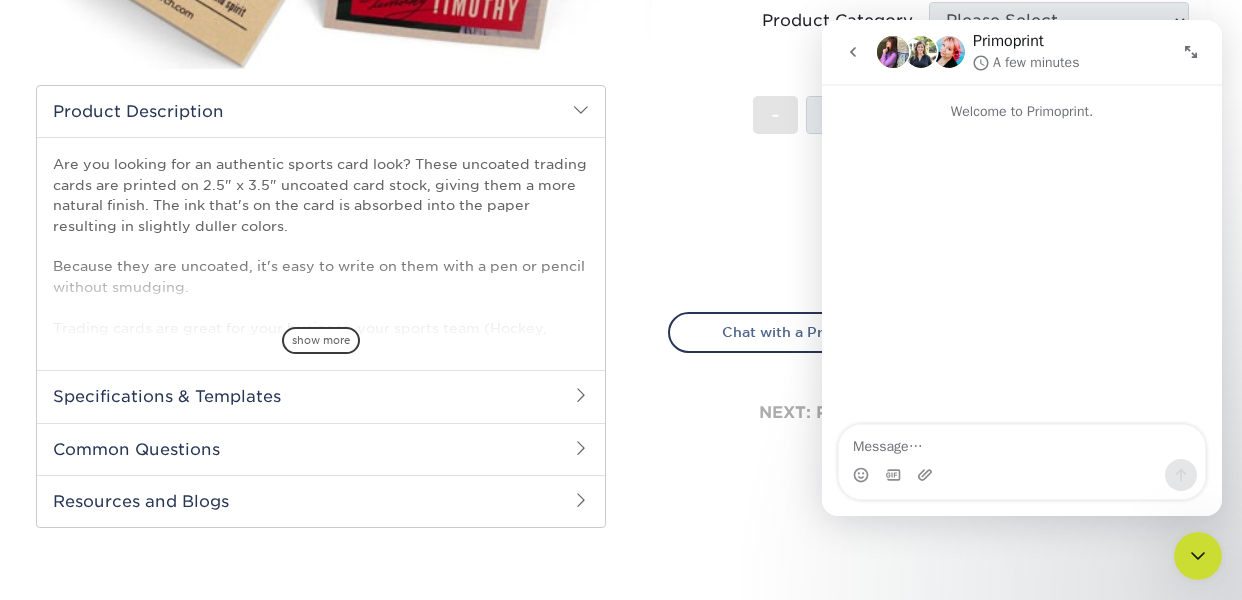 scroll, scrollTop: 0, scrollLeft: 0, axis: both 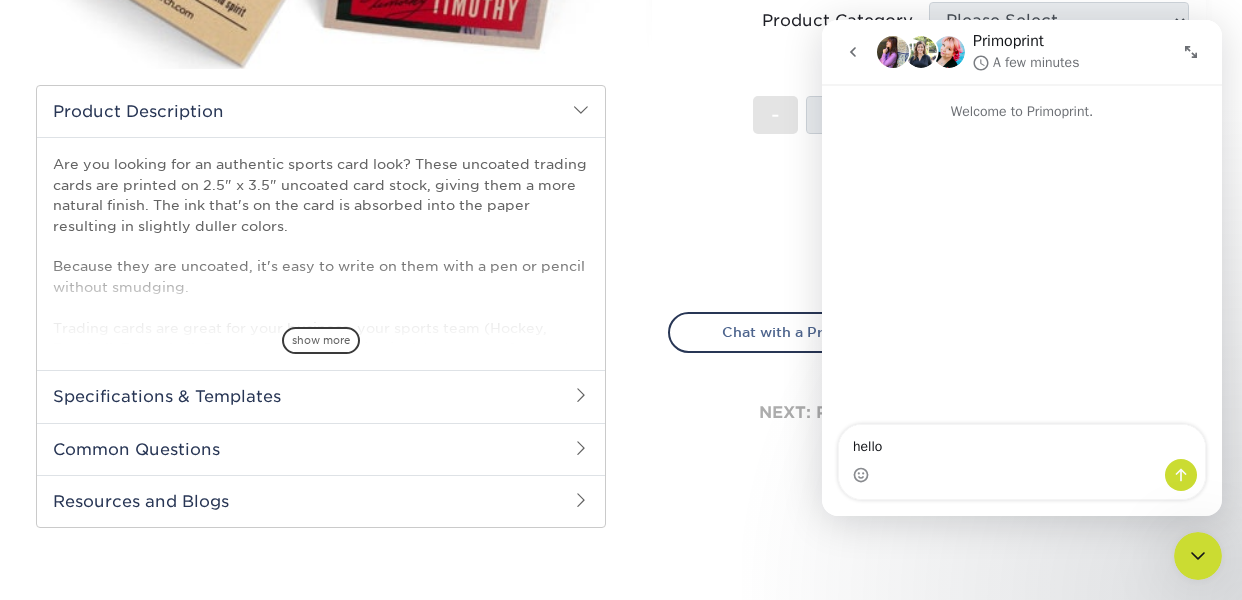 type on "hello!" 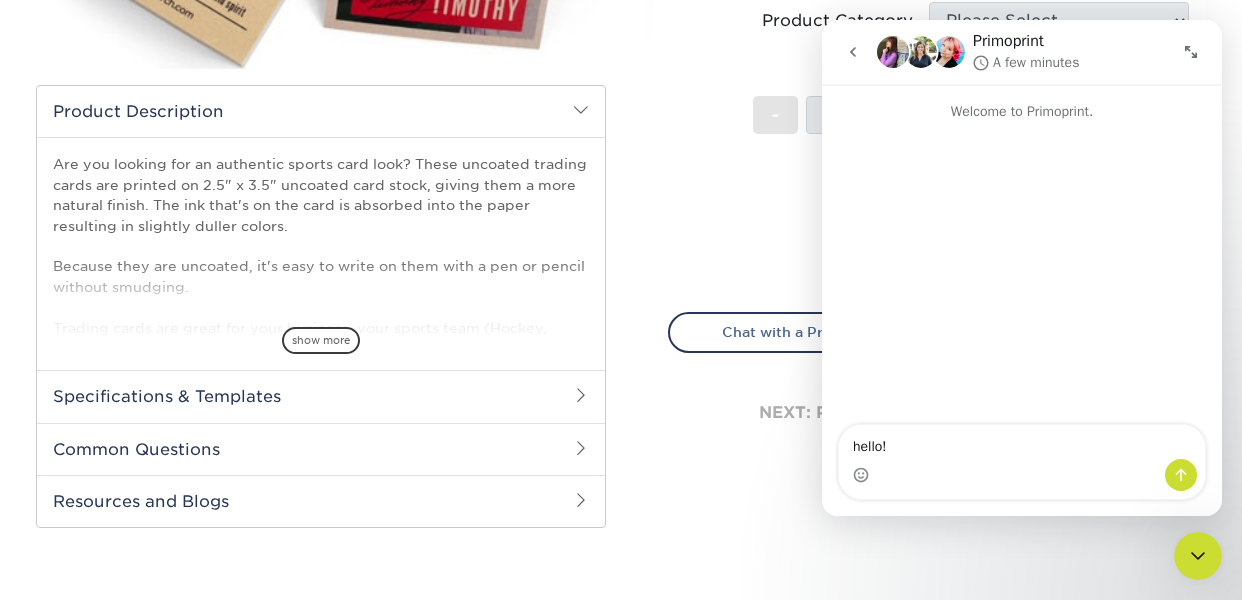 type 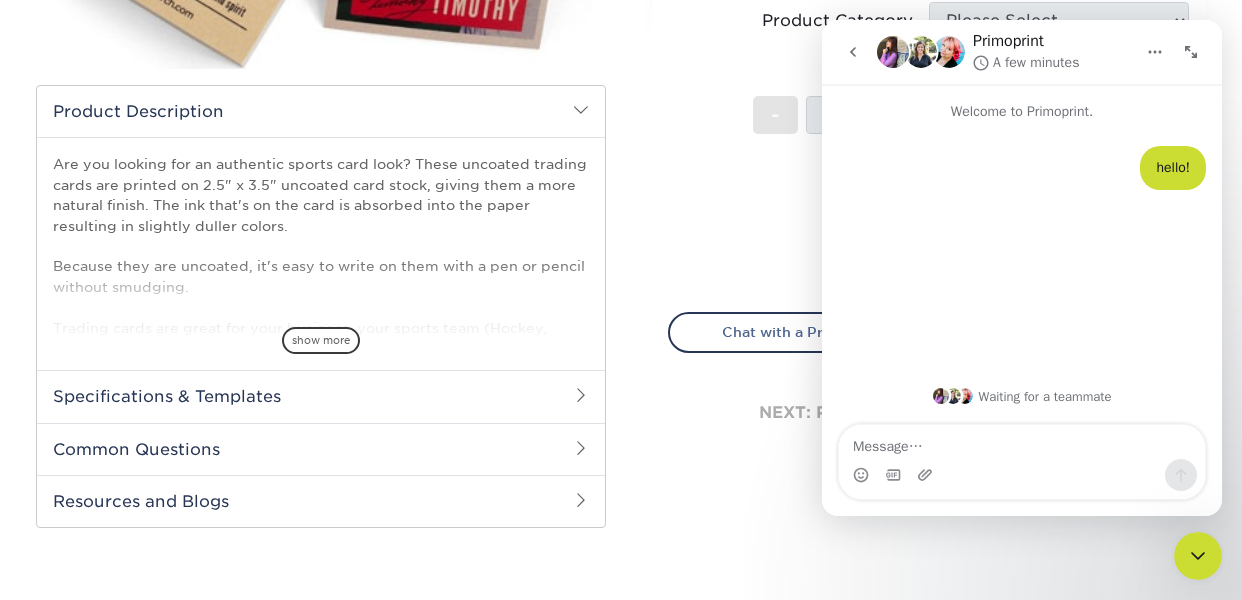 click on "Price per set
$0.00" at bounding box center (799, 211) 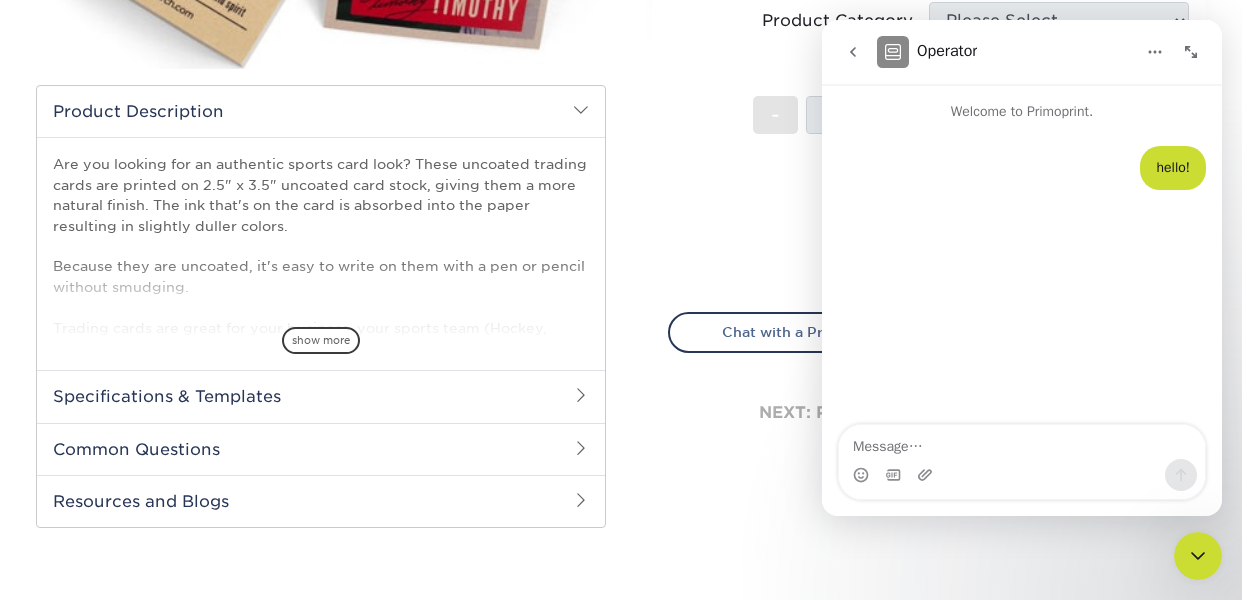 click on "Sets
-
1
+
Quantity per Set
0
(Price includes envelopes)" at bounding box center (929, 114) 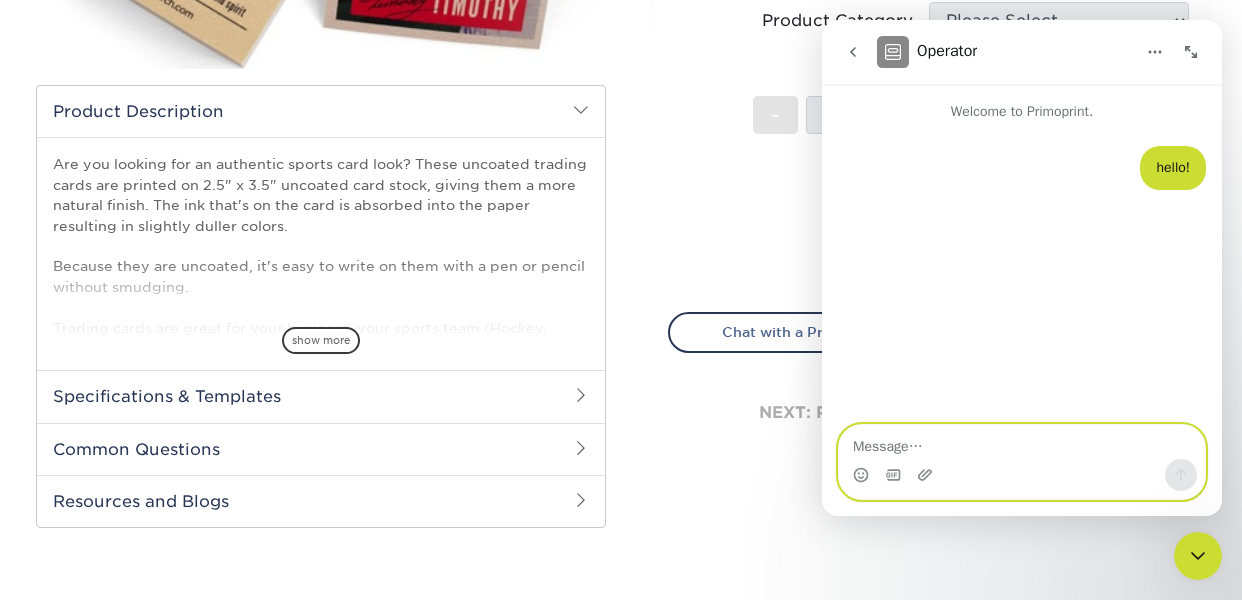 click at bounding box center [1022, 442] 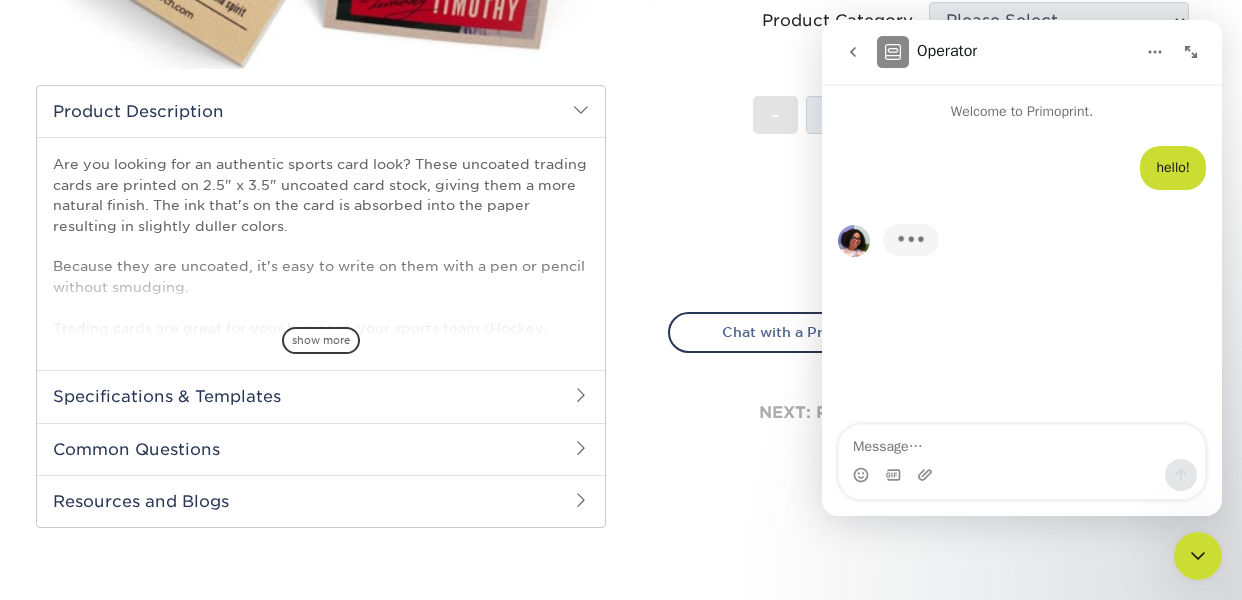 click on "Select your options:
Sizes Help Sizes
Please Select 2.5" x 3.5"
Foil Please Select Sides N/A" at bounding box center (929, 72) 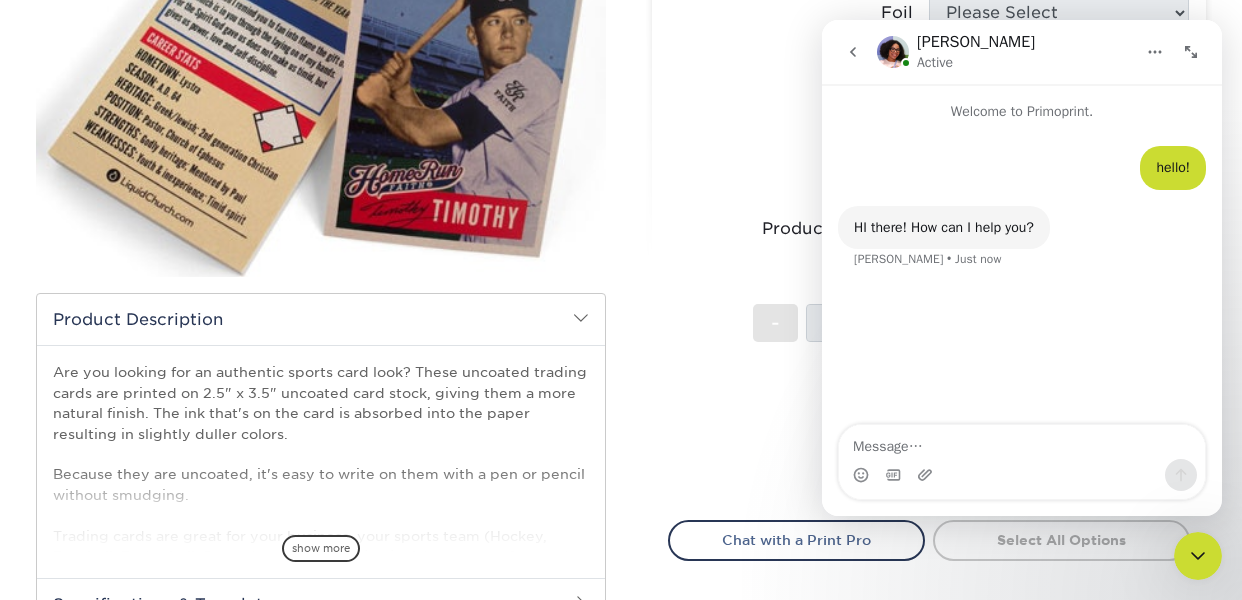 scroll, scrollTop: 318, scrollLeft: 0, axis: vertical 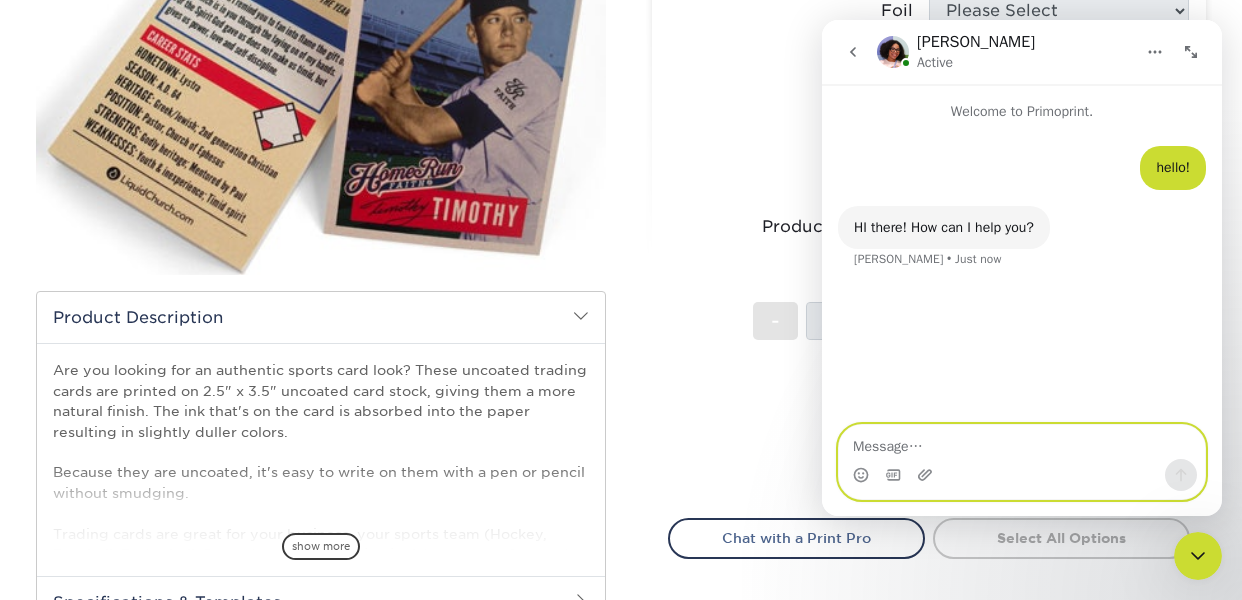 click at bounding box center [1022, 442] 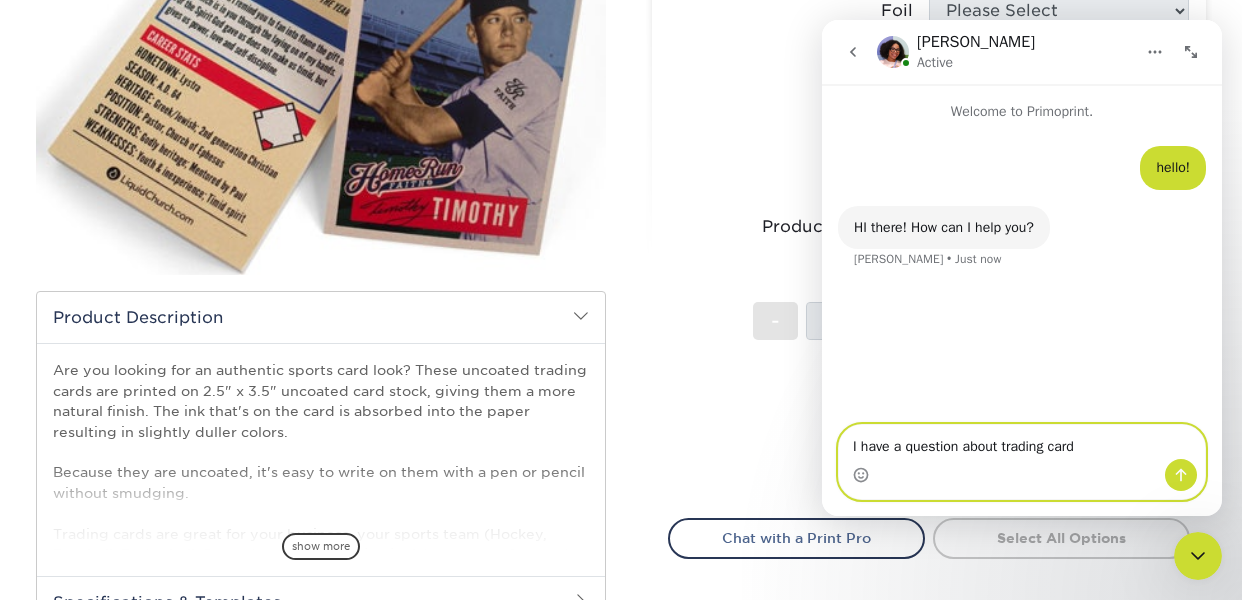 type on "I have a question about trading cards" 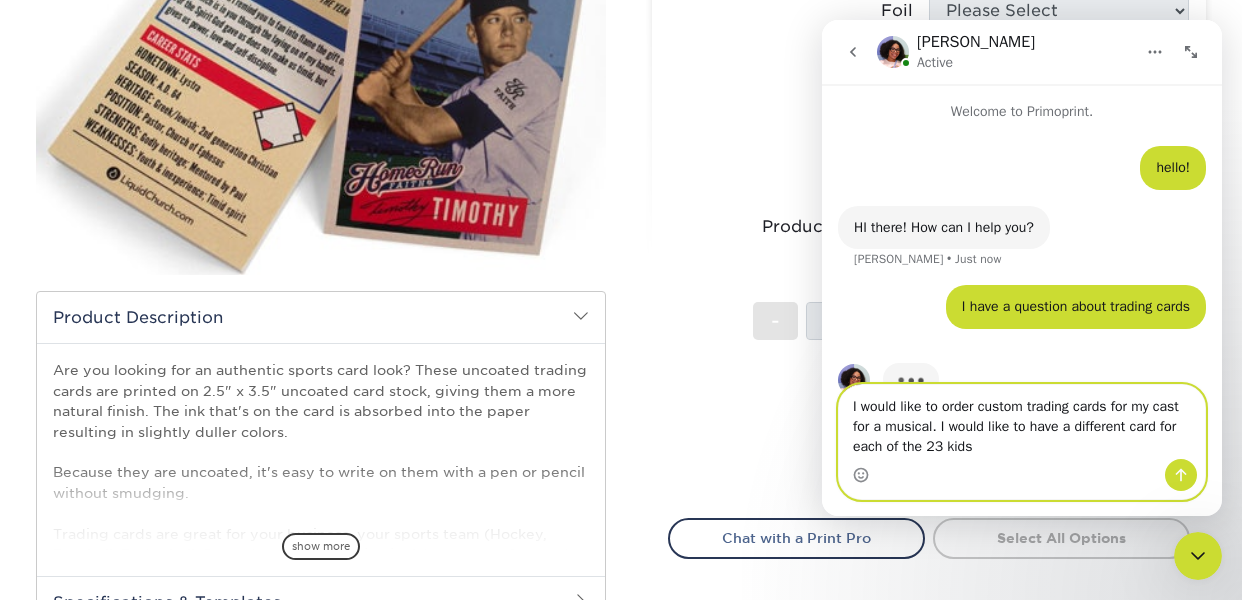 scroll, scrollTop: 42, scrollLeft: 0, axis: vertical 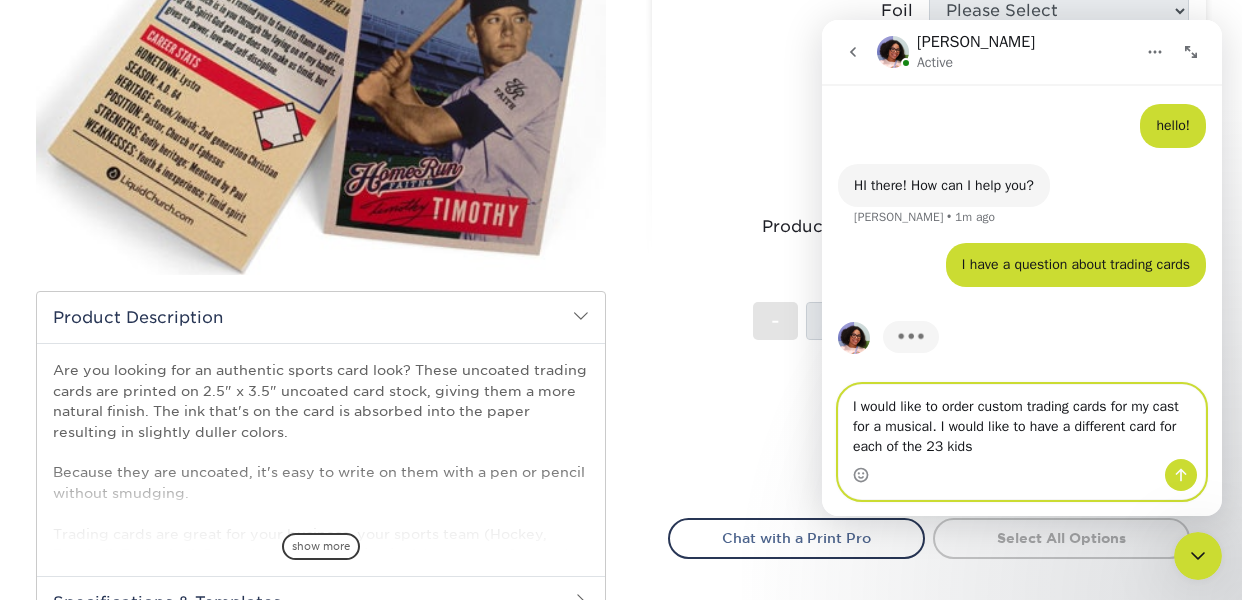 click on "I would like to order custom trading cards for my cast for a musical. I would like to have a different card for each of the 23 kids" at bounding box center [1022, 422] 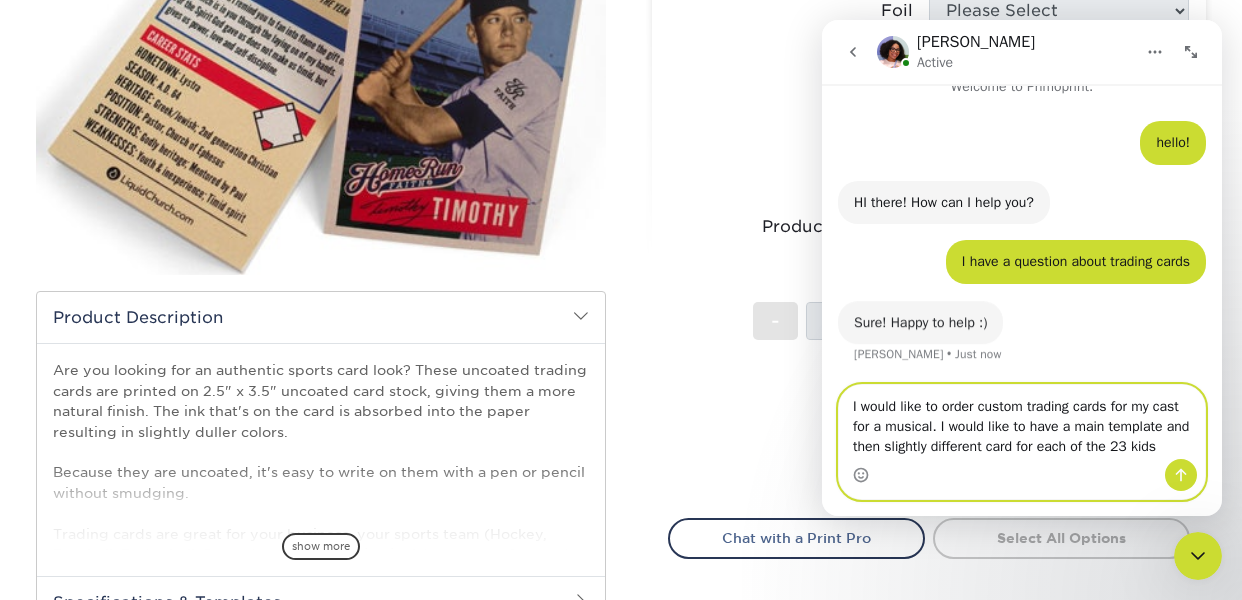 scroll, scrollTop: 24, scrollLeft: 0, axis: vertical 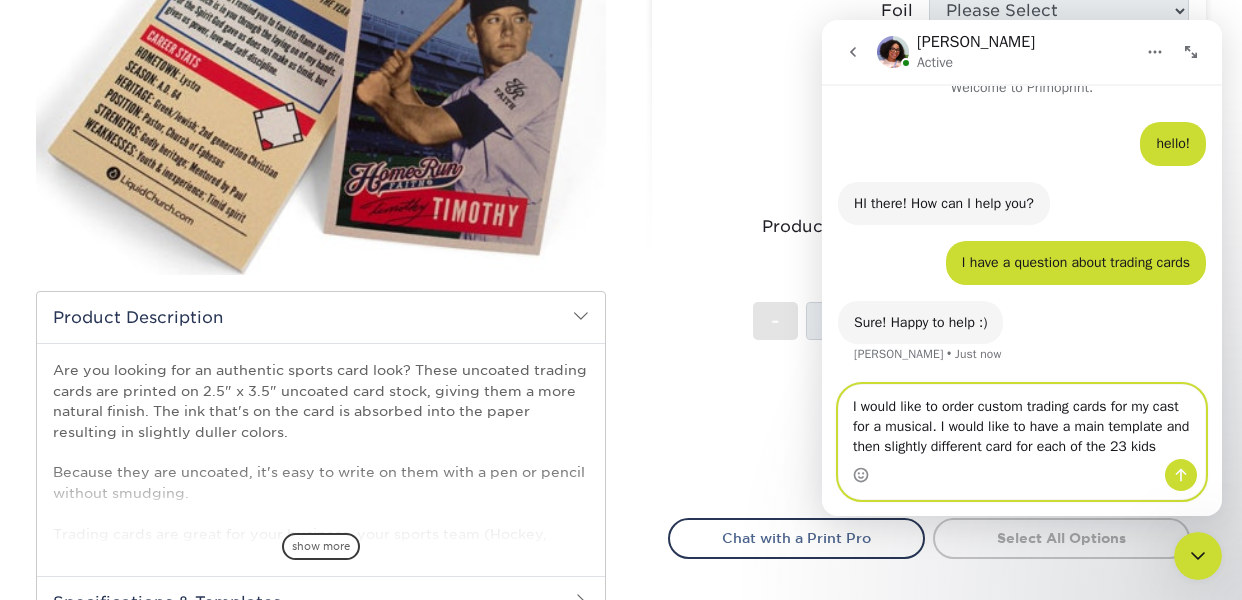 click on "I would like to order custom trading cards for my cast for a musical. I would like to have a main template and then slightly different card for each of the 23 kids" at bounding box center (1022, 422) 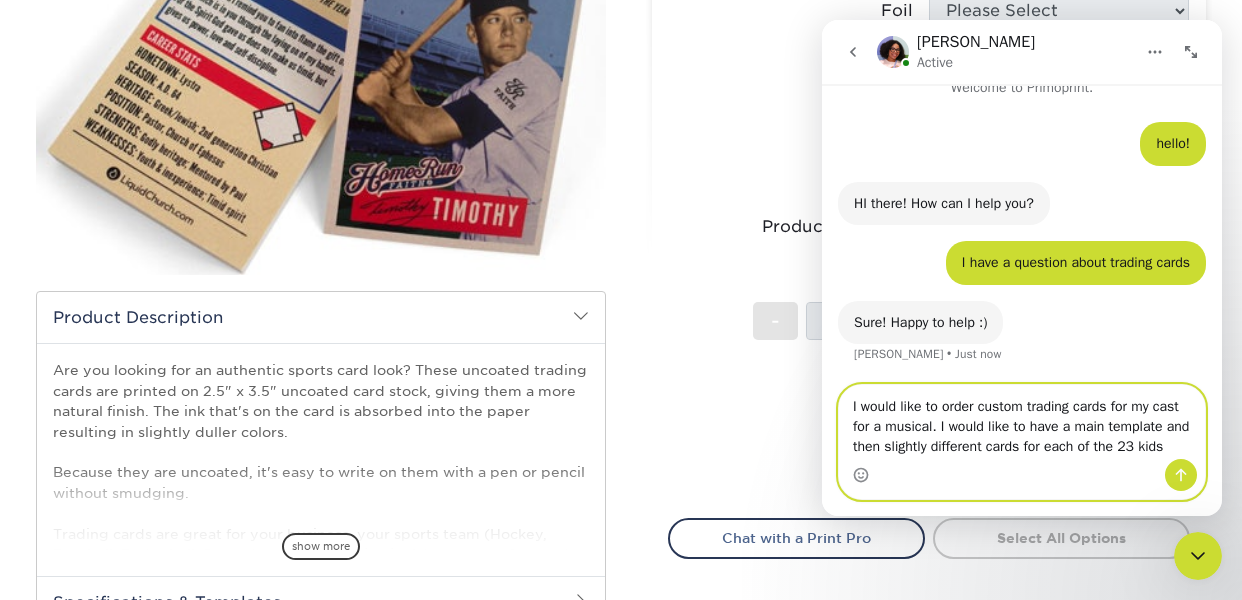 click on "I would like to order custom trading cards for my cast for a musical. I would like to have a main template and then slightly different cards for each of the 23 kids" at bounding box center [1022, 422] 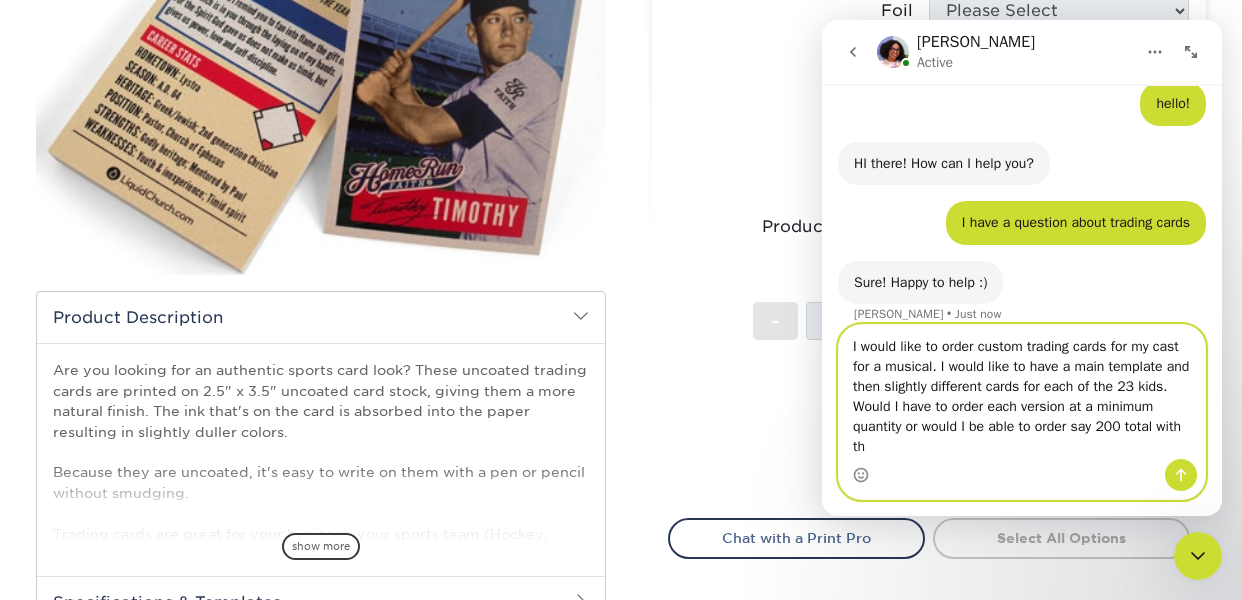 scroll, scrollTop: 84, scrollLeft: 0, axis: vertical 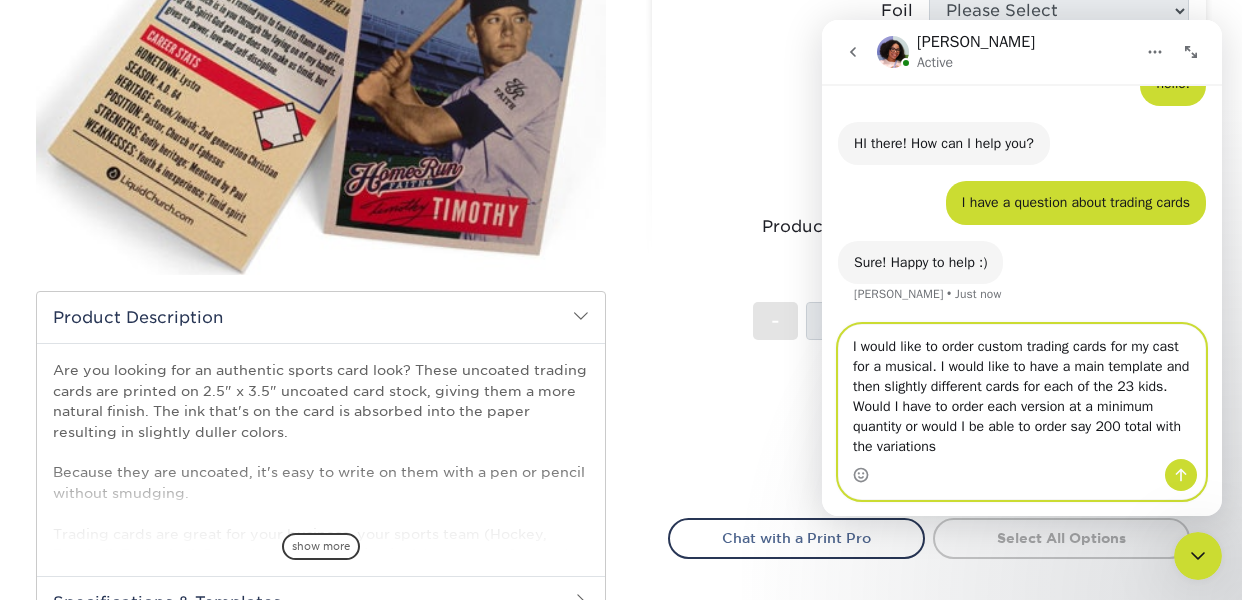 type on "I would like to order custom trading cards for my cast for a musical. I would like to have a main template and then slightly different cards for each of the 23 kids. Would I have to order each version at a minimum quantity or would I be able to order say 200 total with the variations?" 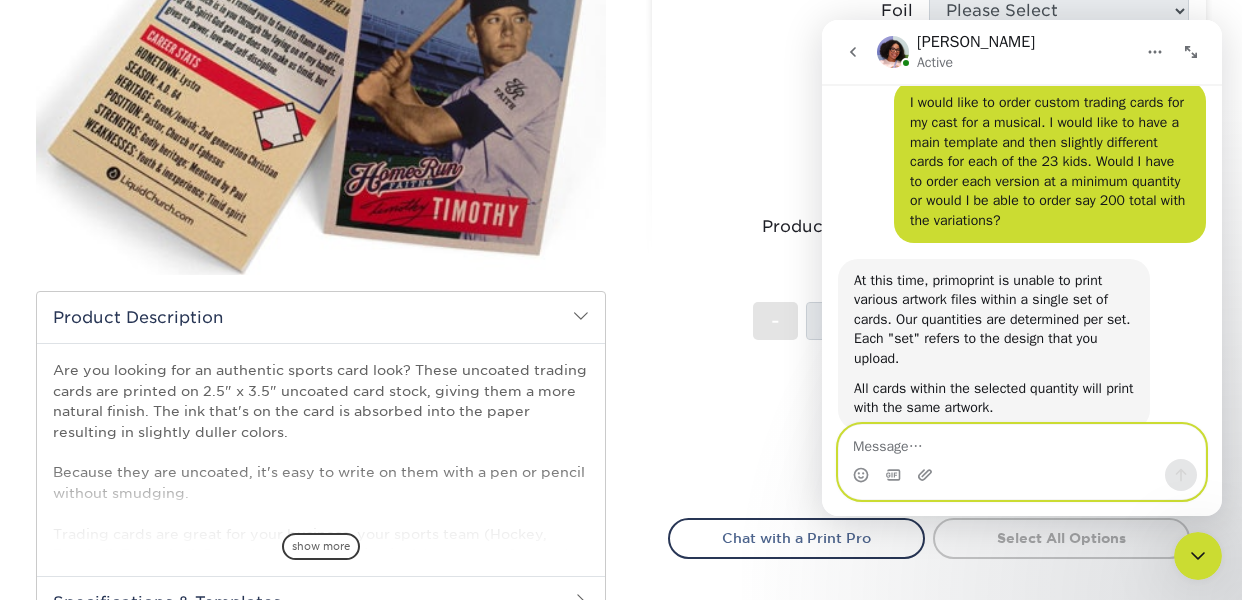 scroll, scrollTop: 348, scrollLeft: 0, axis: vertical 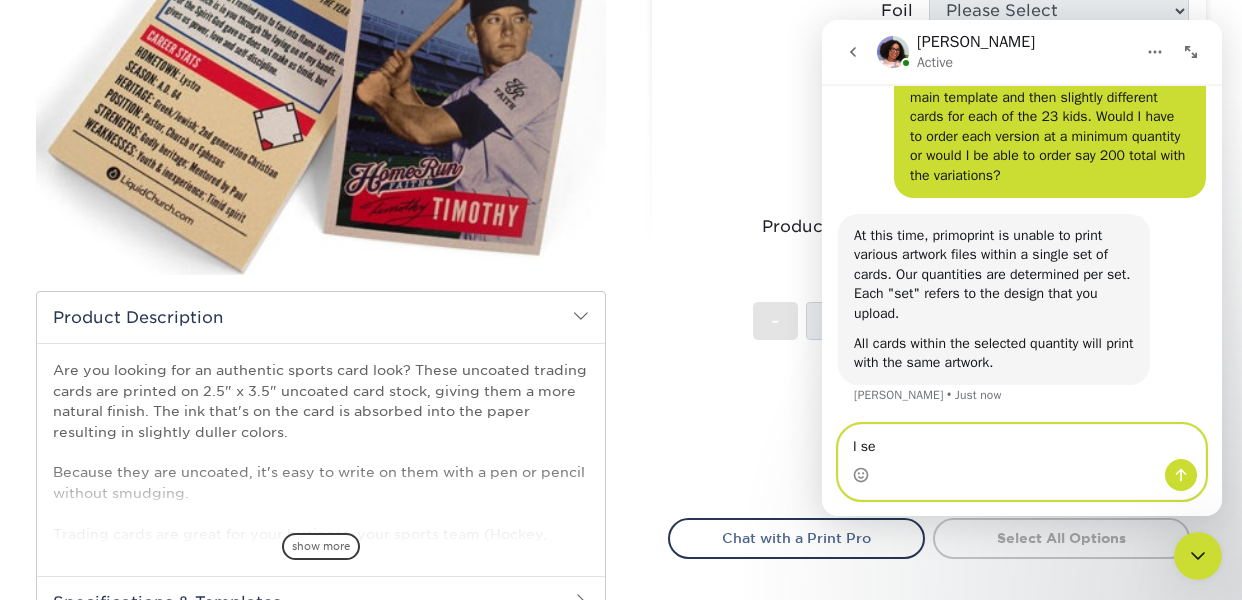 type on "I see" 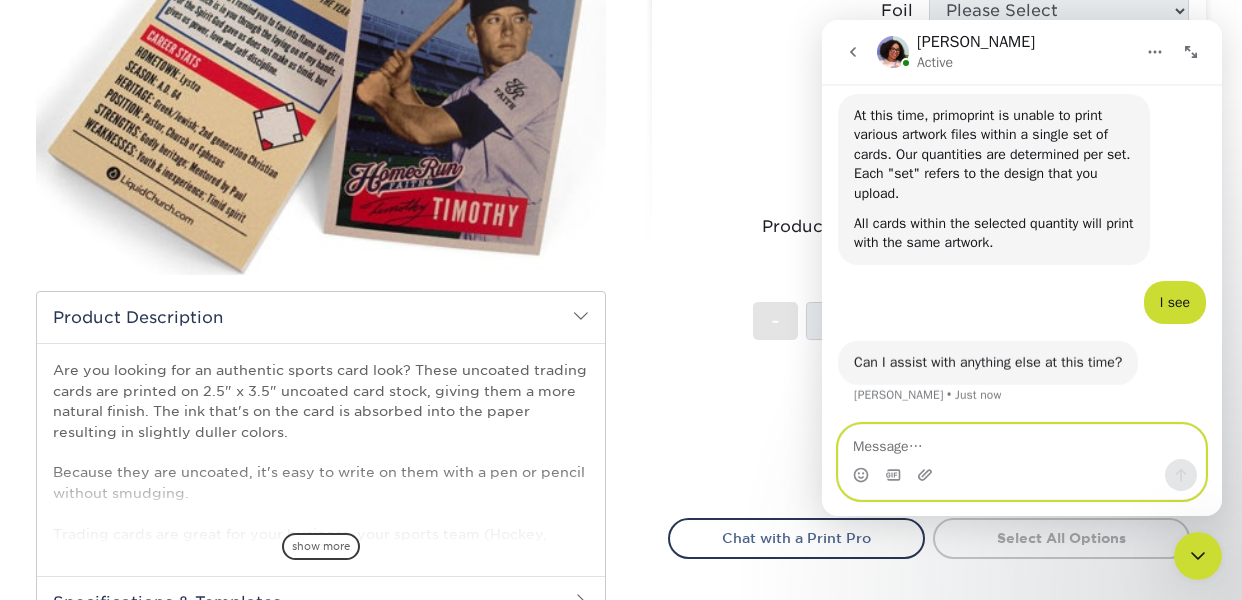 scroll, scrollTop: 468, scrollLeft: 0, axis: vertical 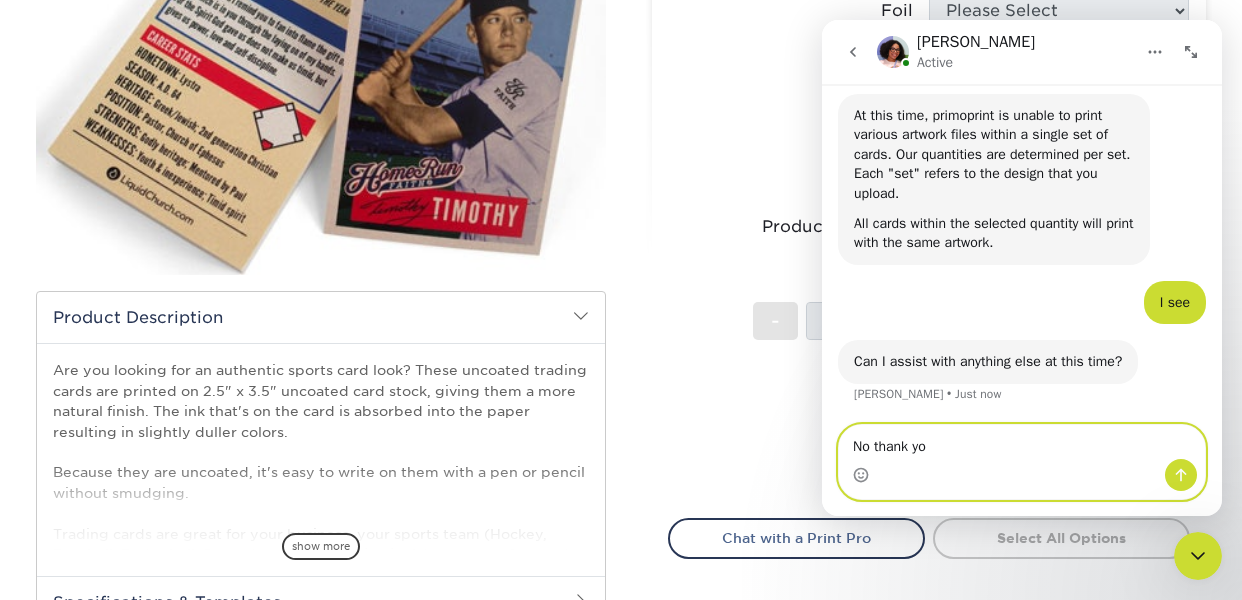type on "No thank you" 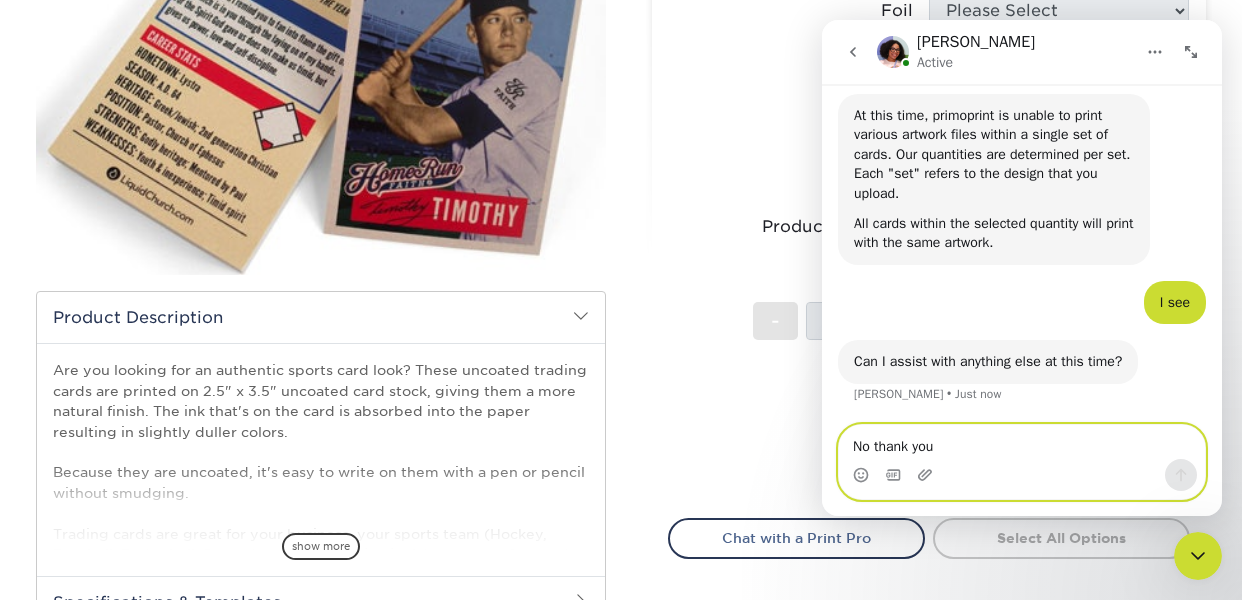 type 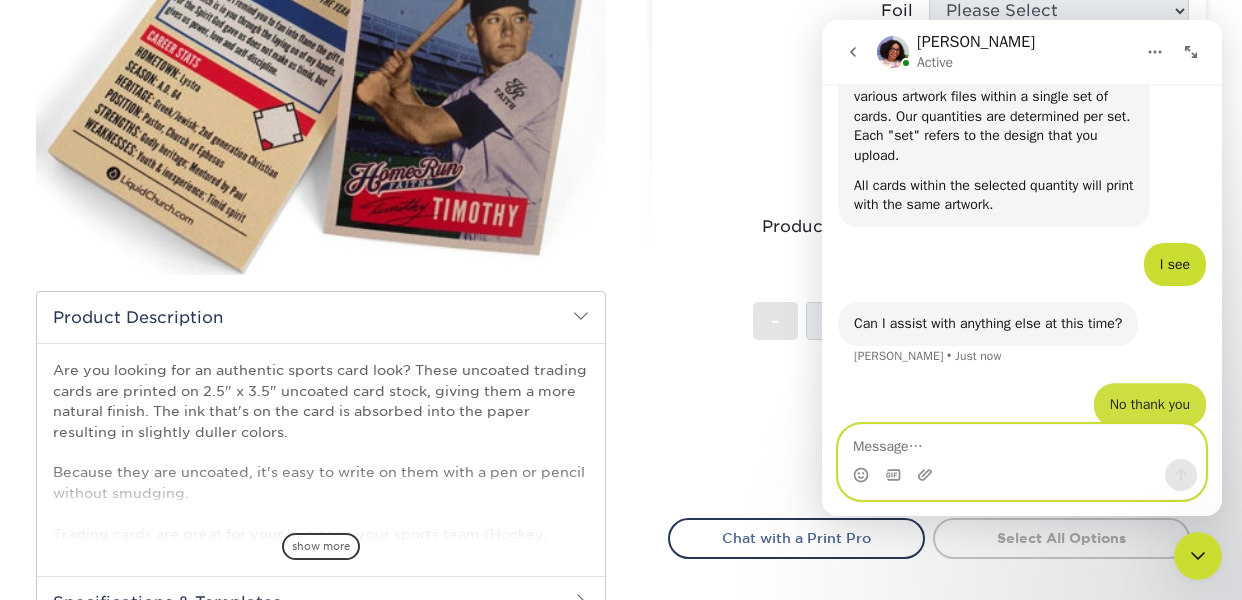 scroll, scrollTop: 527, scrollLeft: 0, axis: vertical 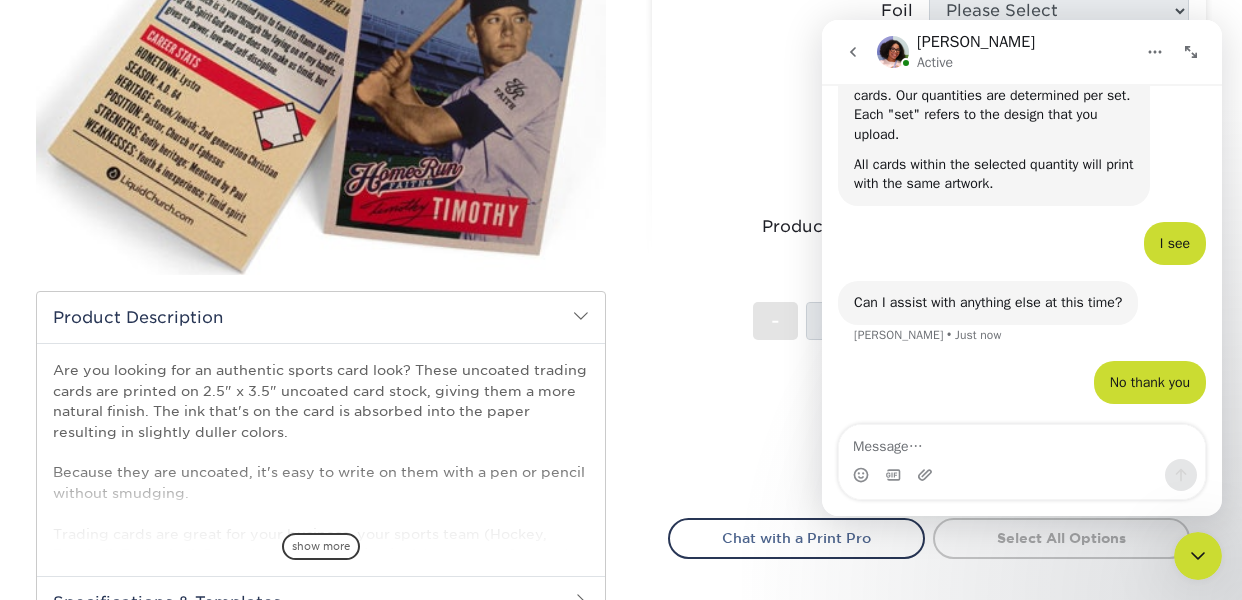 click 